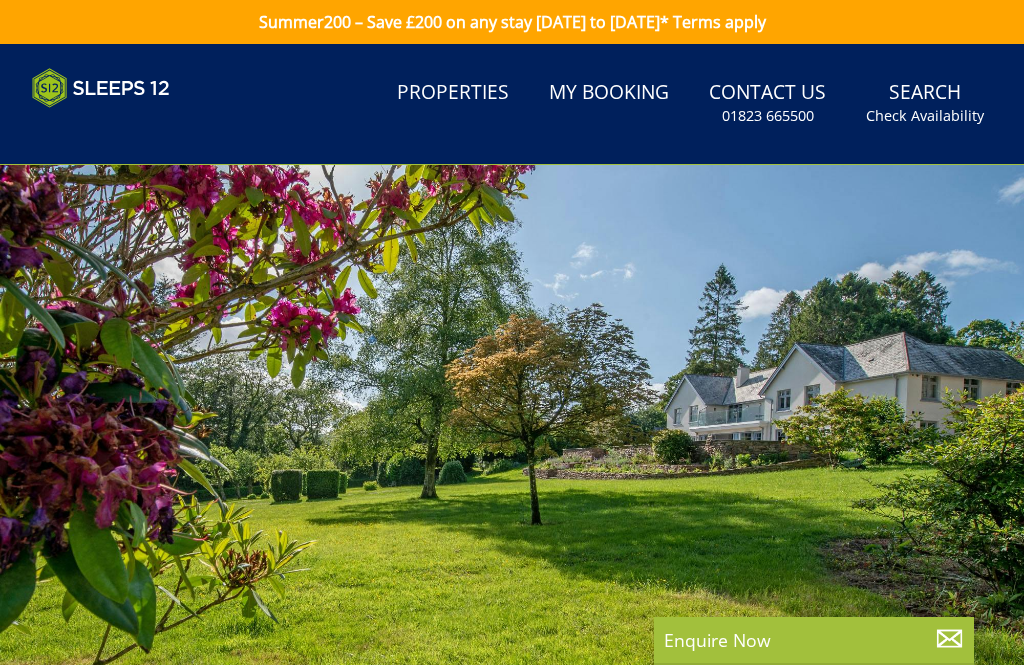 select on "8" 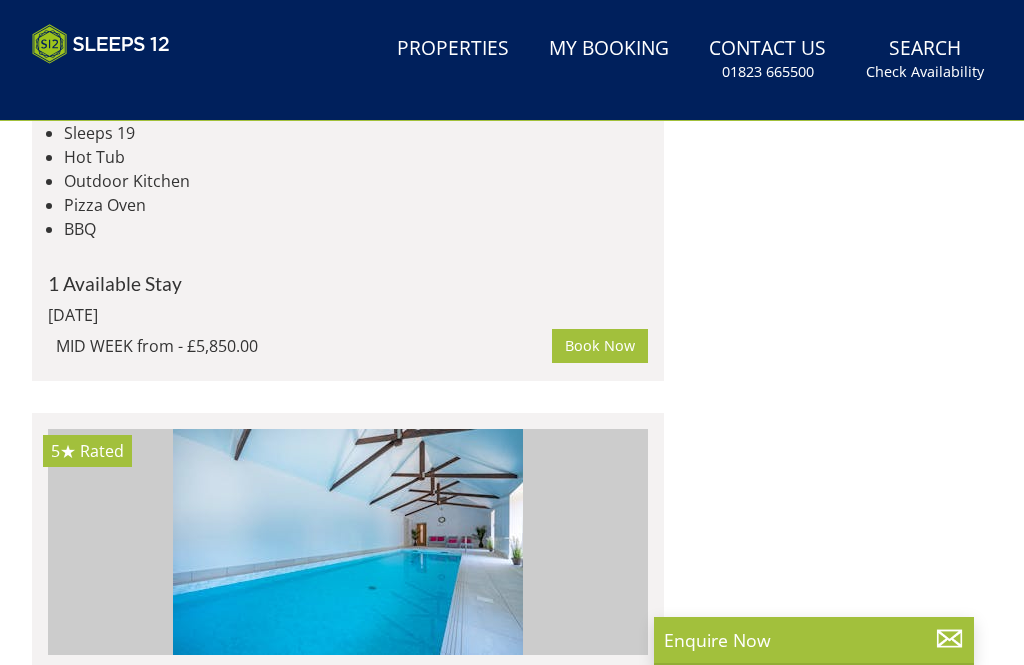 scroll, scrollTop: 5033, scrollLeft: 0, axis: vertical 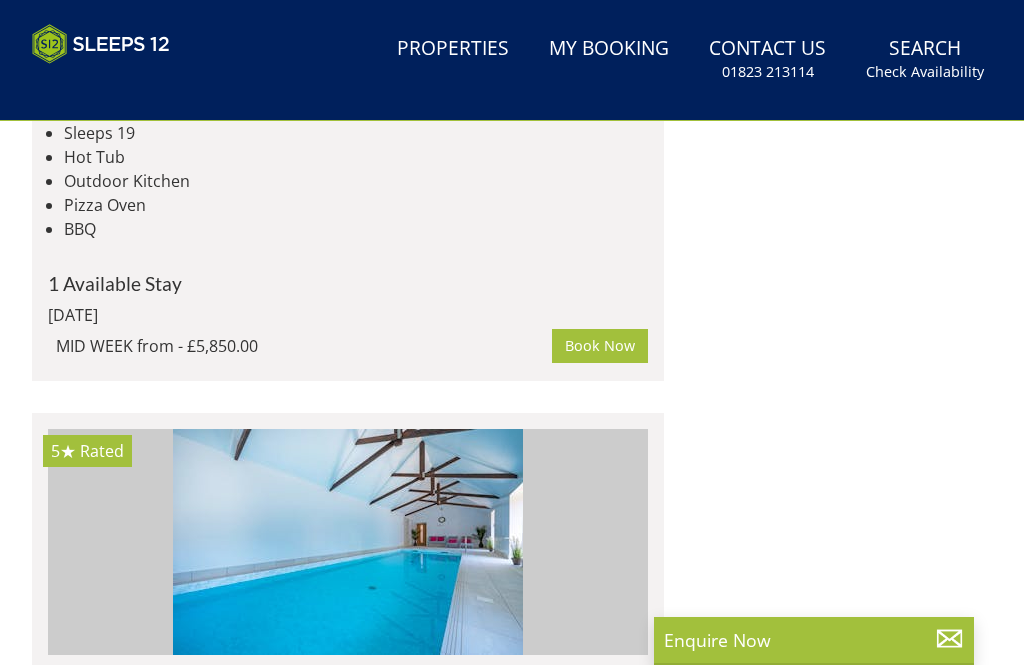 click on "Check Availability" at bounding box center (925, 72) 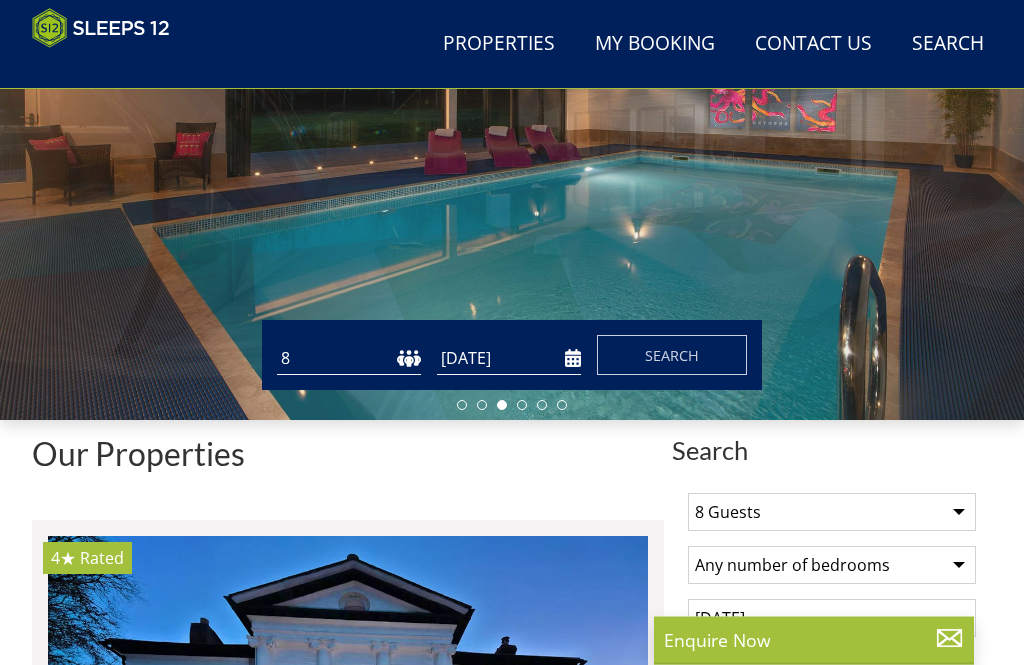 scroll, scrollTop: 286, scrollLeft: 0, axis: vertical 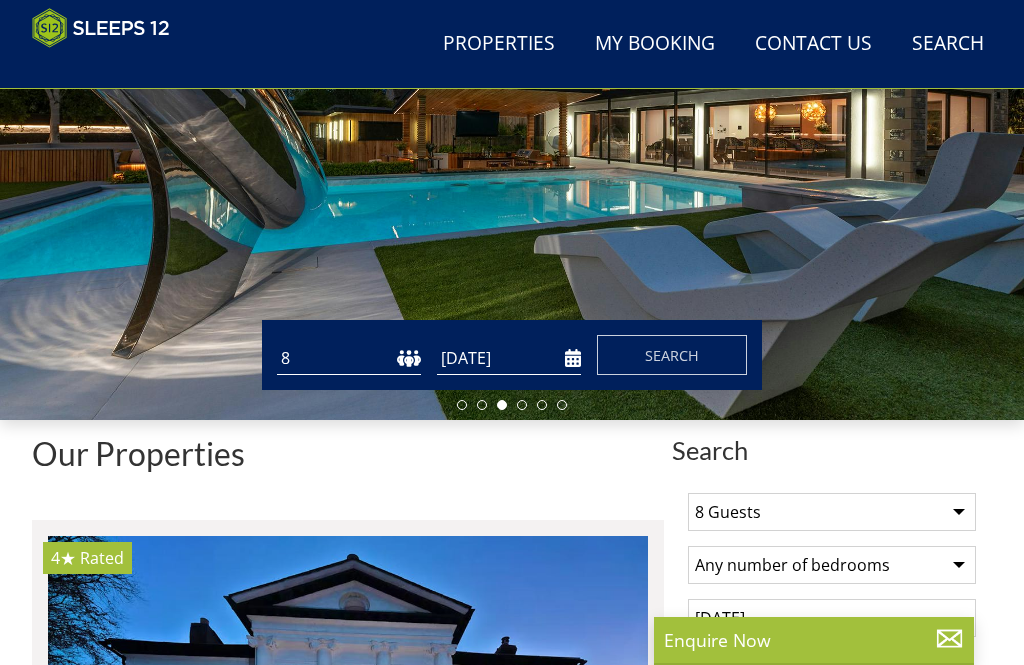 click on "Search" at bounding box center [672, 355] 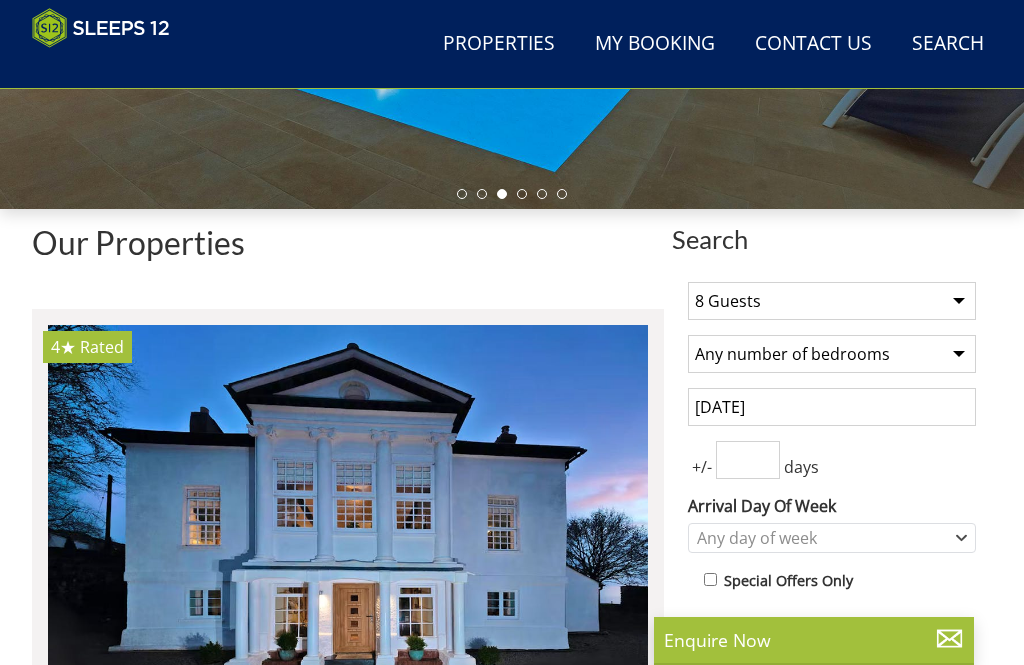 scroll, scrollTop: 0, scrollLeft: 0, axis: both 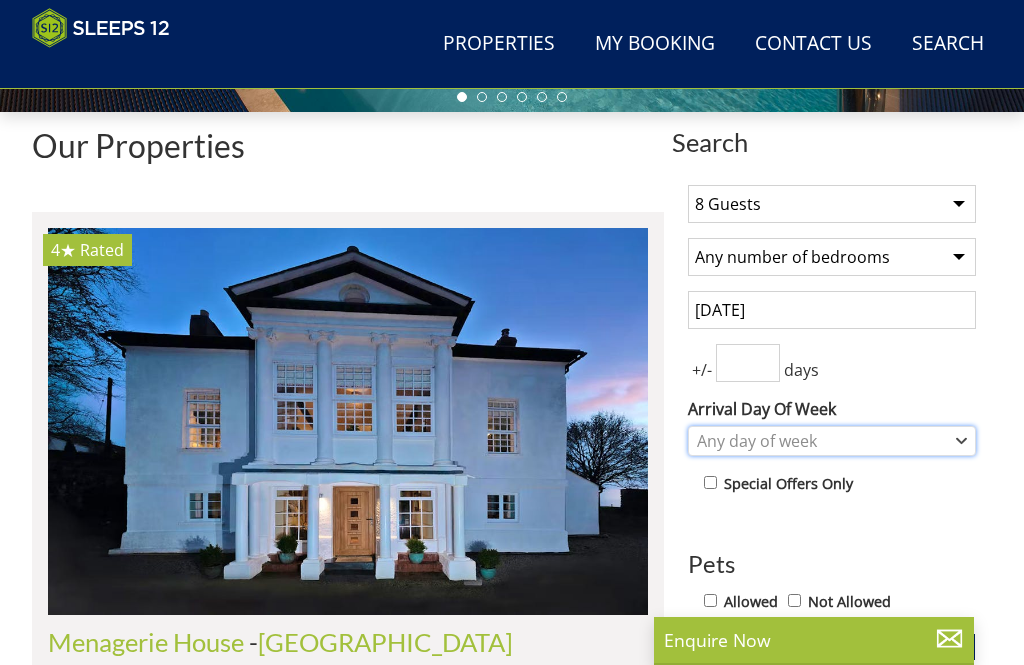 click on "Any day of week" at bounding box center (832, 441) 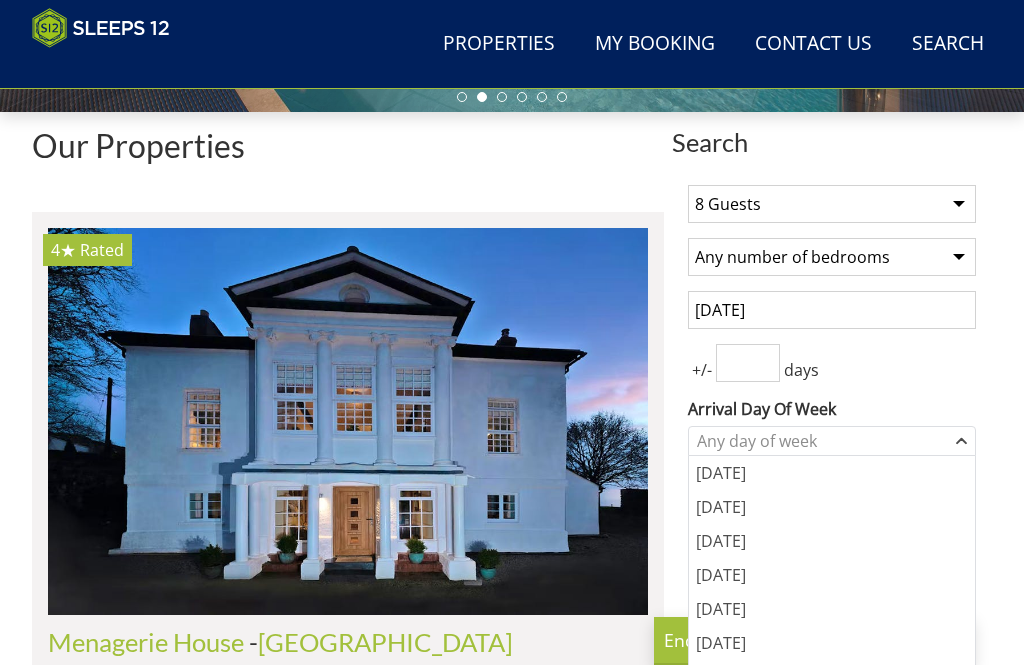 click on "[DATE]" at bounding box center (832, 473) 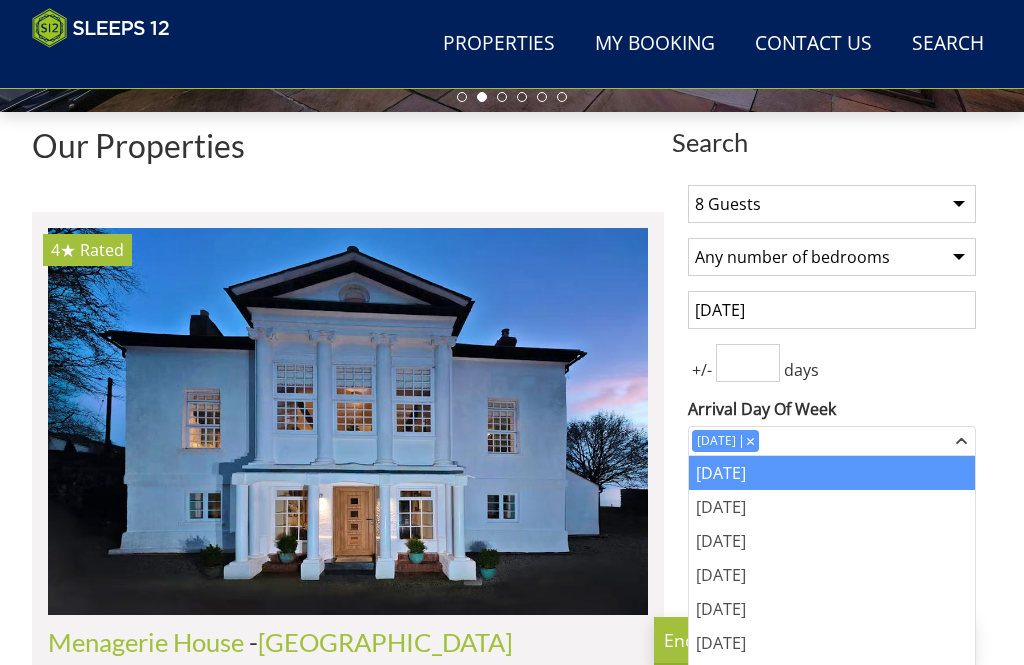 click on "1 Guest
2 Guests
3 Guests
4 Guests
5 Guests
6 Guests
7 Guests
8 Guests
9 Guests
10 Guests
11 Guests
12 Guests
13 Guests
14 Guests
15 Guests
16 Guests
17 Guests
18 Guests
19 Guests
20 Guests
21 Guests
22 Guests
23 Guests
24 Guests
25 Guests
26 Guests
27 Guests
28 Guests
29 Guests
30 Guests
31 Guests
32 Guests
Any number of bedrooms
4 Bedrooms
5 Bedrooms
6 Bedrooms
7 Bedrooms
8 Bedrooms
9 Bedrooms
10 Bedrooms
11 Bedrooms
12 Bedrooms
13 Bedrooms
14 Bedrooms
15 Bedrooms
16 Bedrooms
28/07/2025
+/-
days
Arrival Day Of Week
Monday Tuesday Wednesday Thursday Pets" at bounding box center [832, 630] 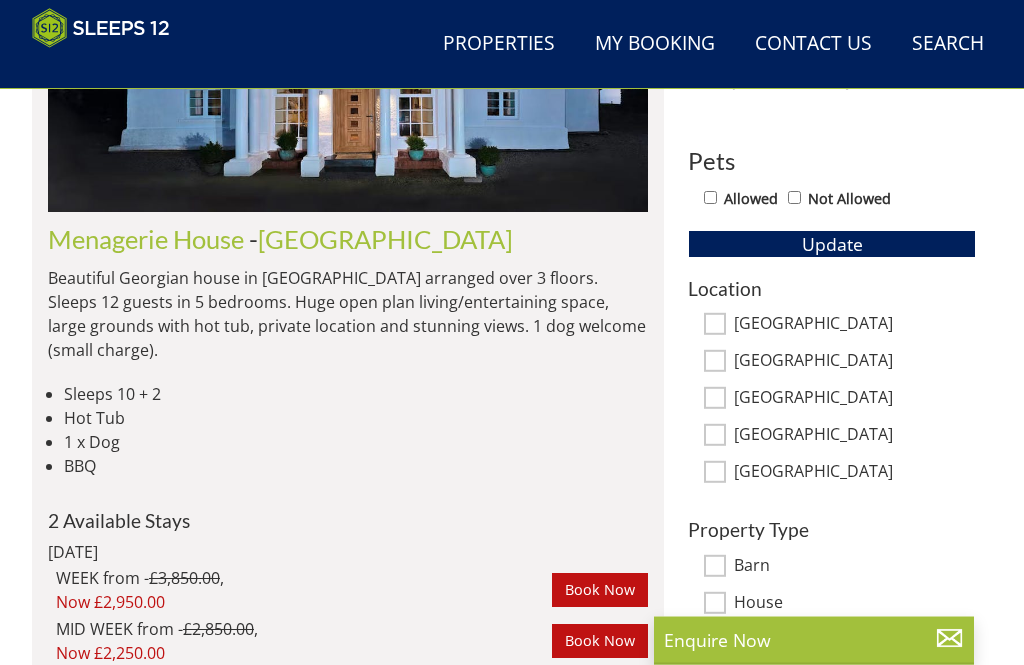 scroll, scrollTop: 997, scrollLeft: 0, axis: vertical 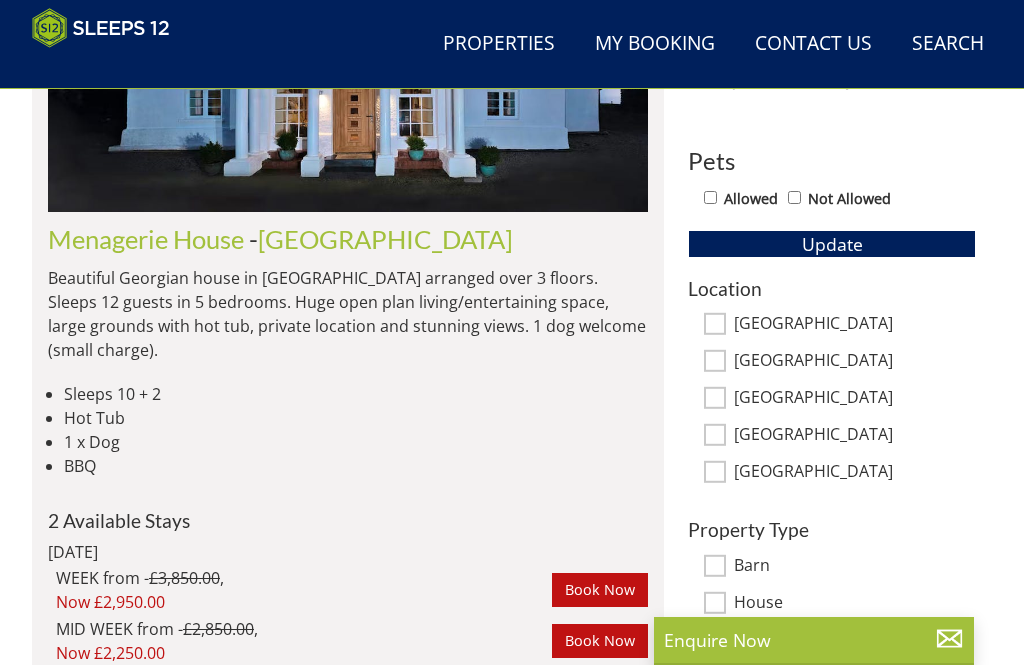 click on "Update" at bounding box center [832, 244] 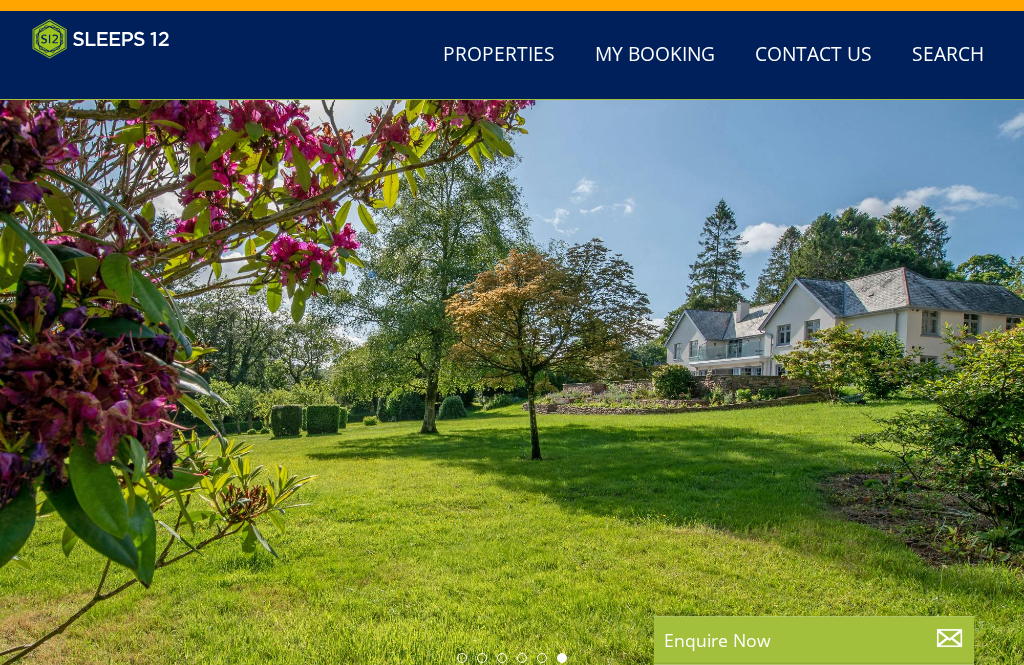 scroll, scrollTop: 0, scrollLeft: 0, axis: both 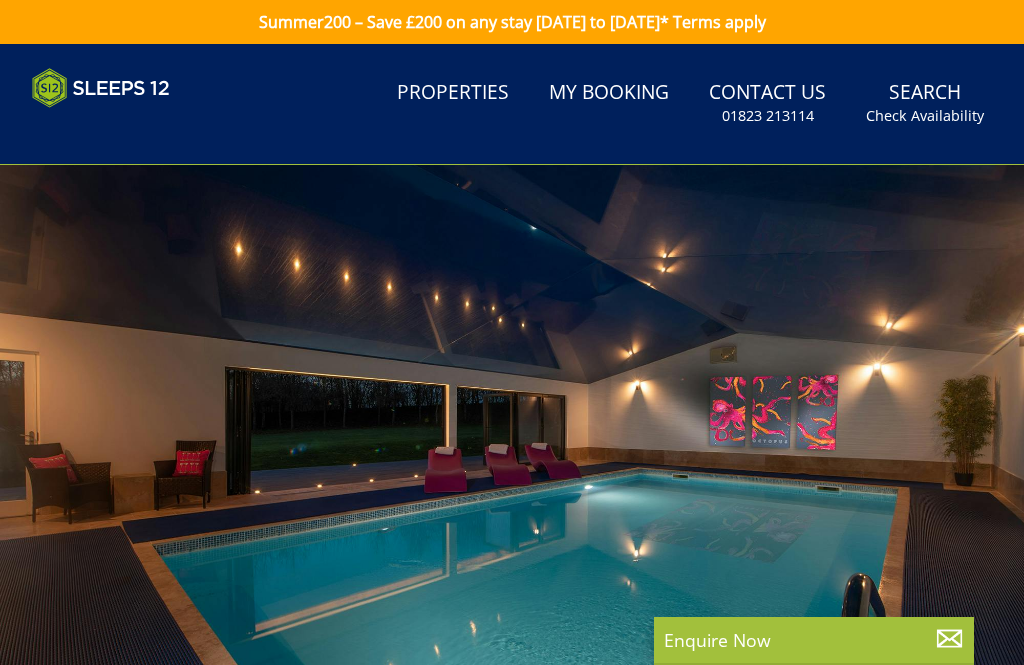 click on "Summer200 – Save £200 on any stay [DATE] to [DATE]* Terms apply" at bounding box center [512, 22] 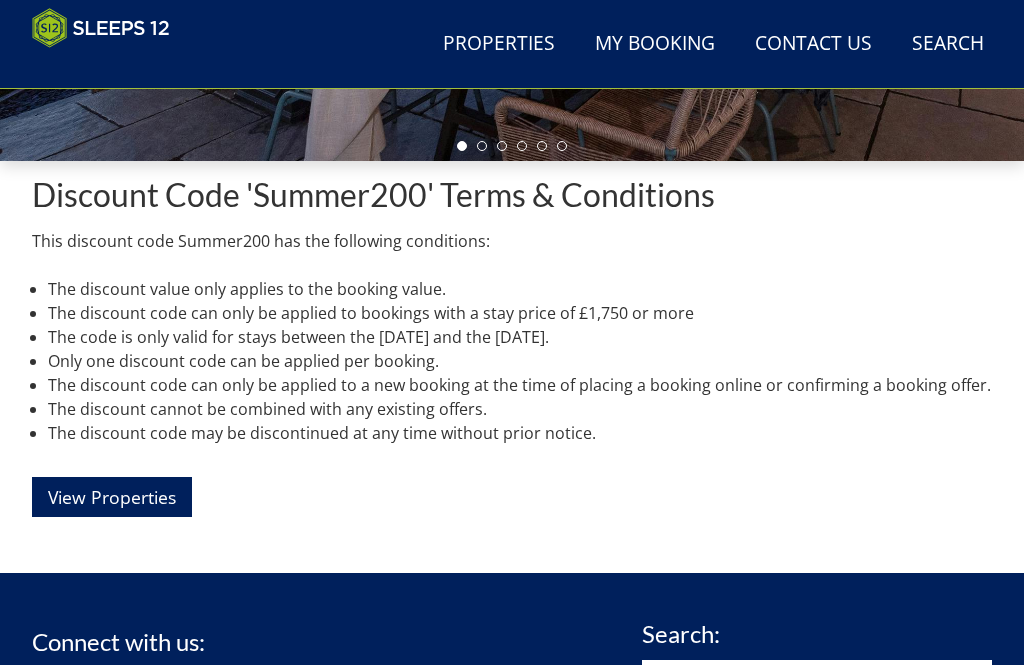 scroll, scrollTop: 545, scrollLeft: 0, axis: vertical 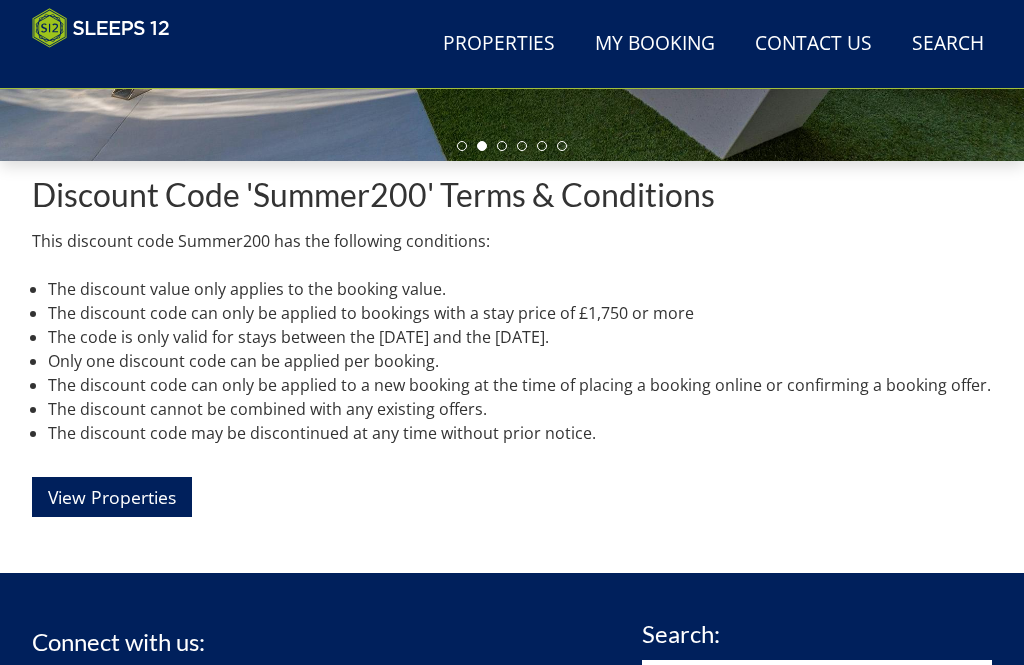 click on "View Properties" at bounding box center [112, 496] 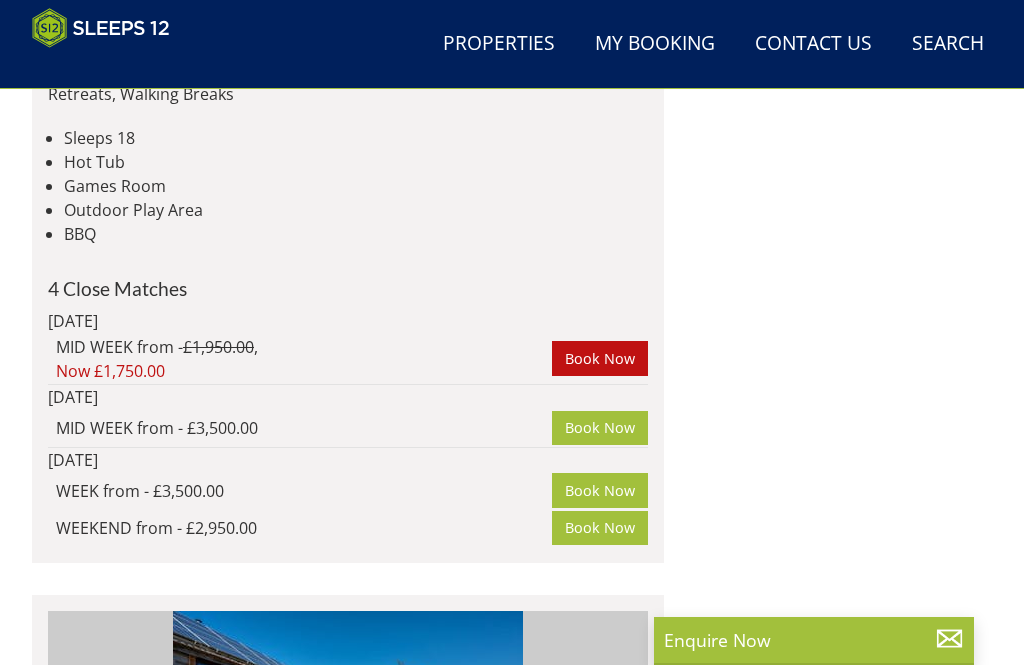 scroll, scrollTop: 8895, scrollLeft: 0, axis: vertical 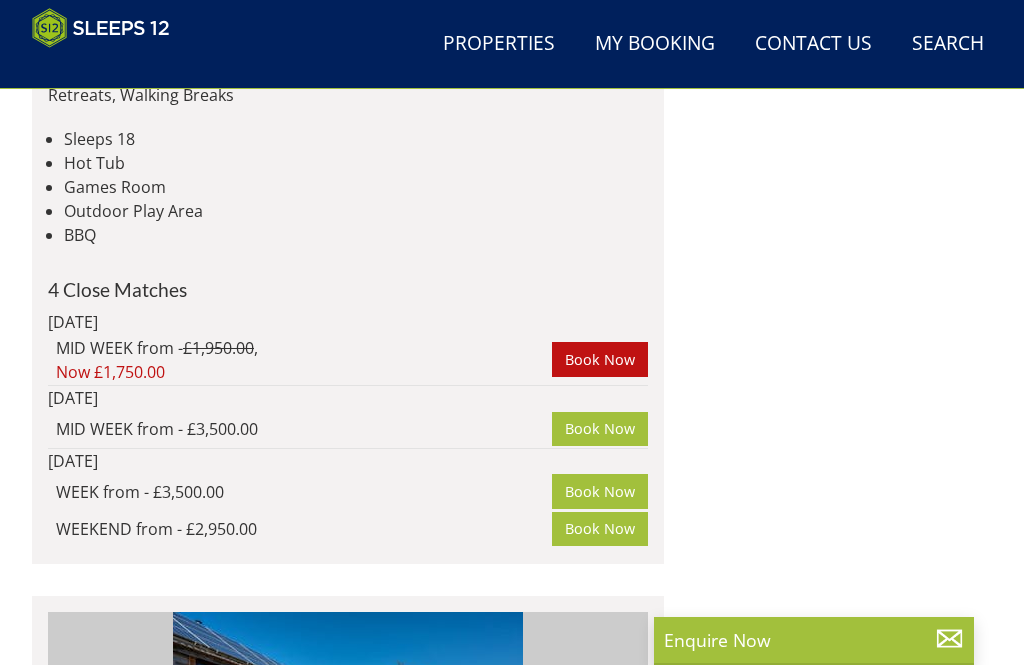 click at bounding box center (348, -1650) 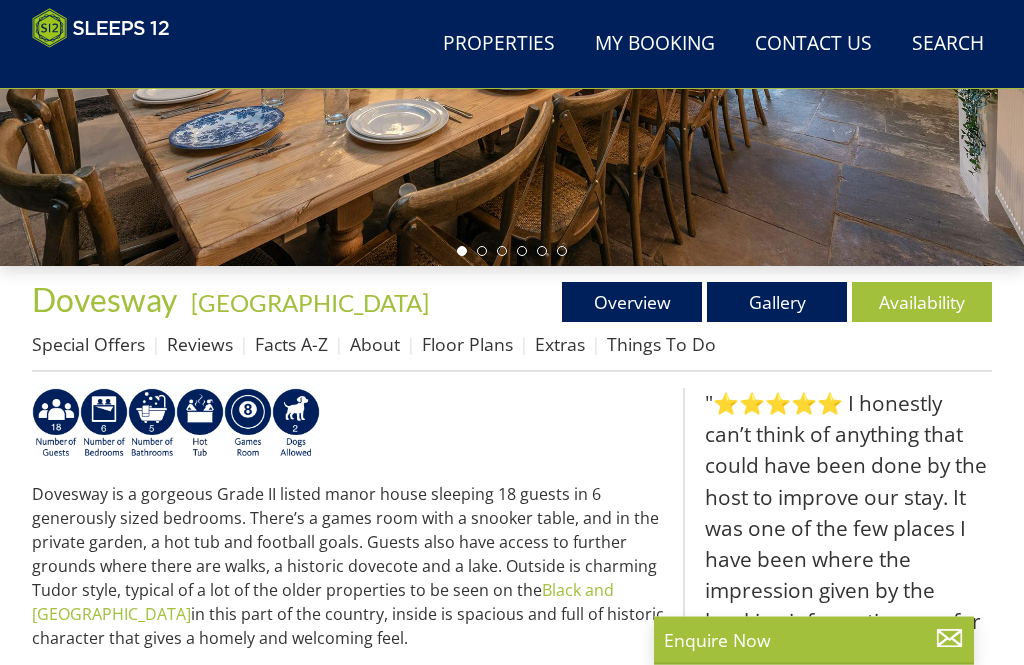 scroll, scrollTop: 446, scrollLeft: 0, axis: vertical 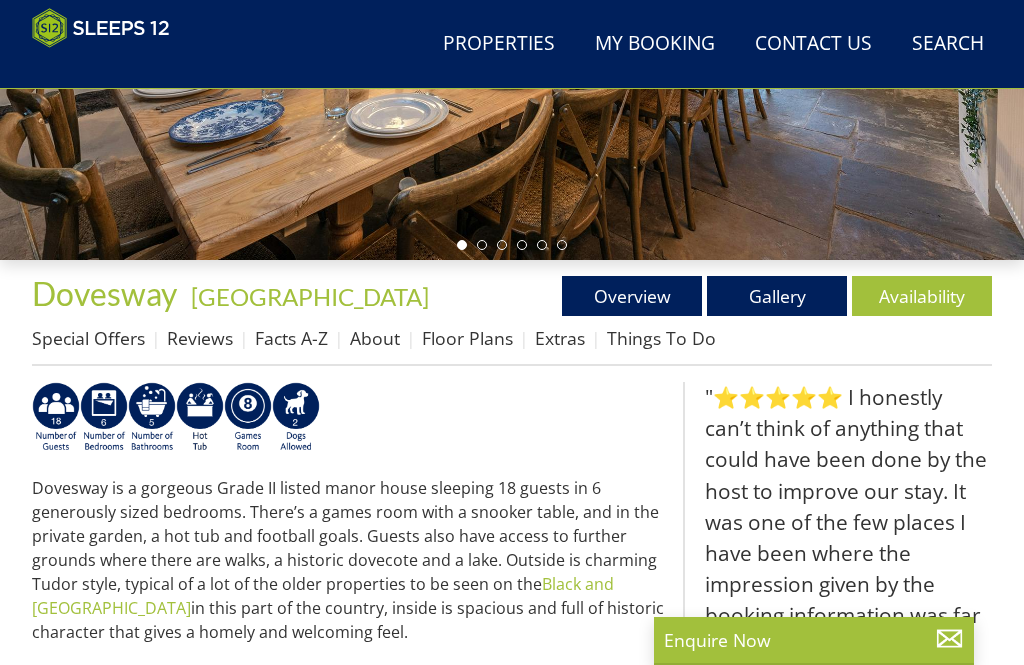 click on "Gallery" at bounding box center (777, 296) 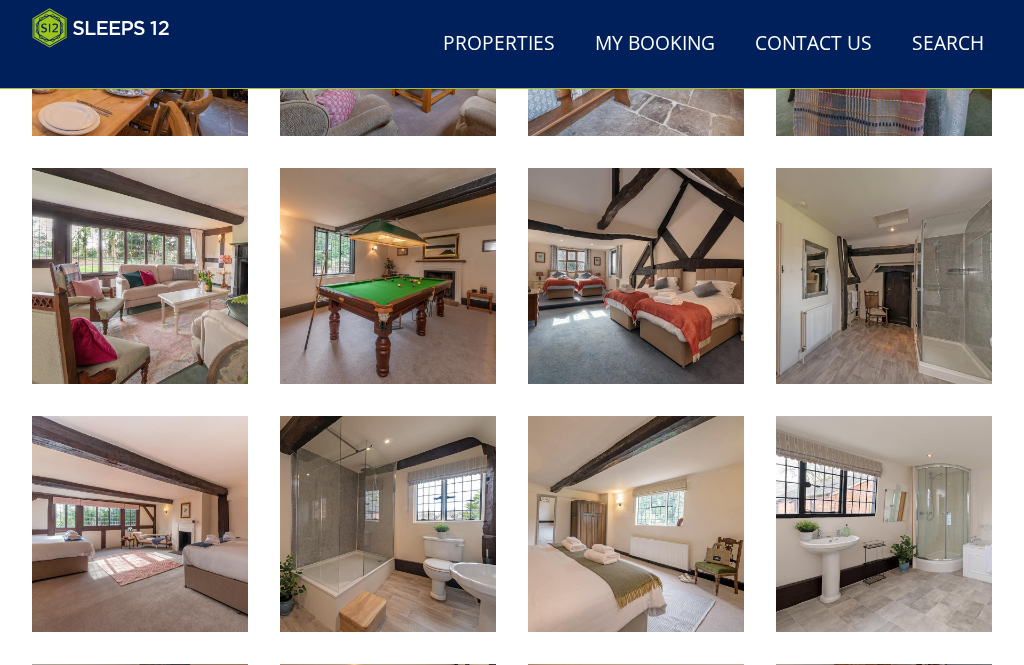 scroll, scrollTop: 1404, scrollLeft: 0, axis: vertical 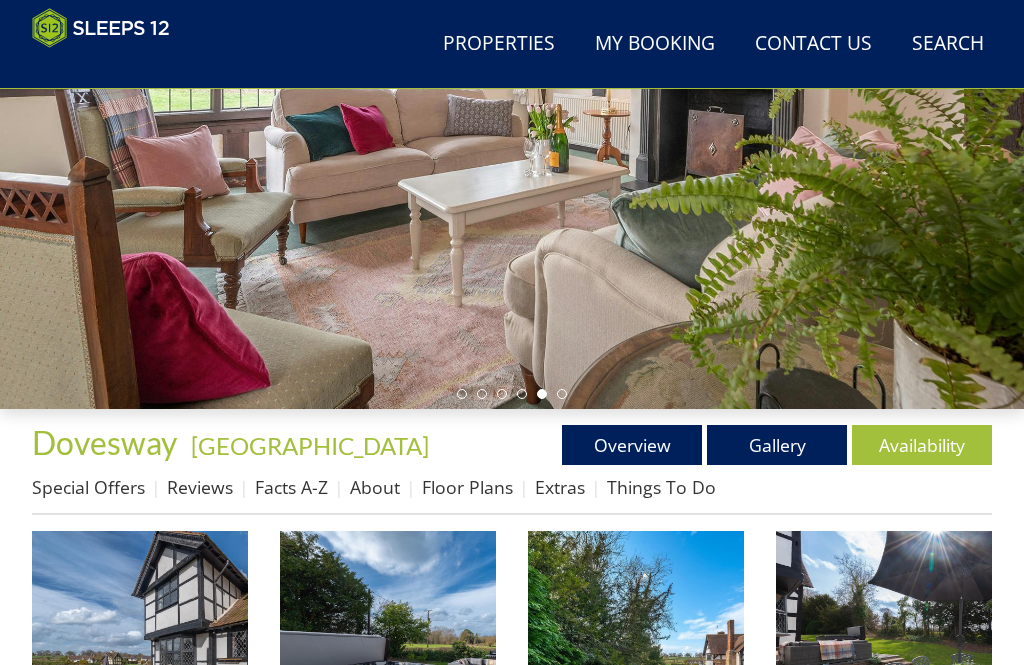 click on "Overview" at bounding box center (632, 445) 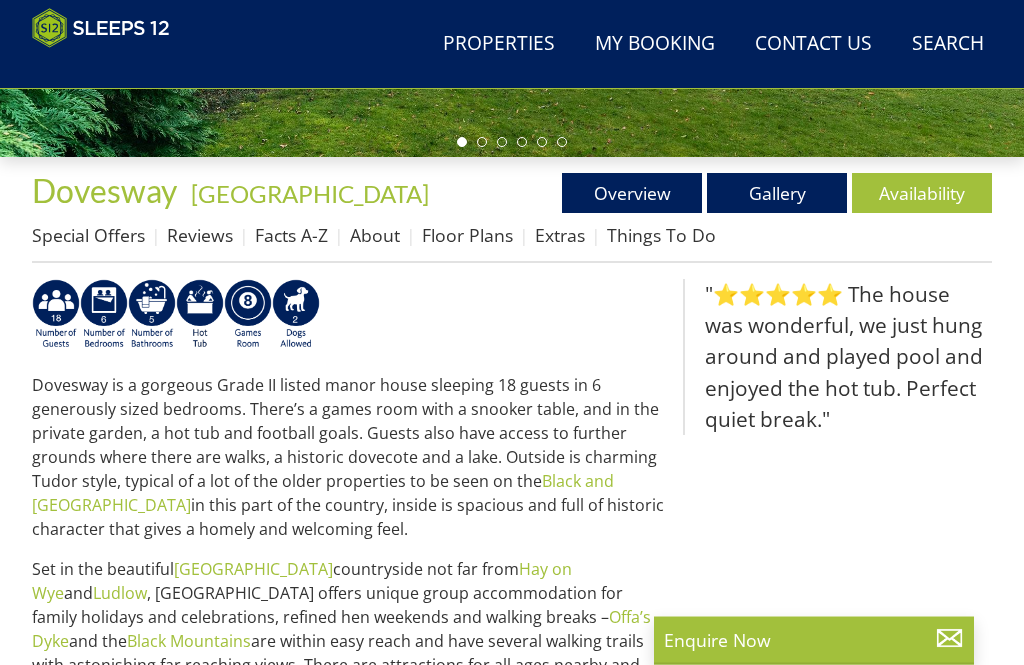 scroll, scrollTop: 549, scrollLeft: 0, axis: vertical 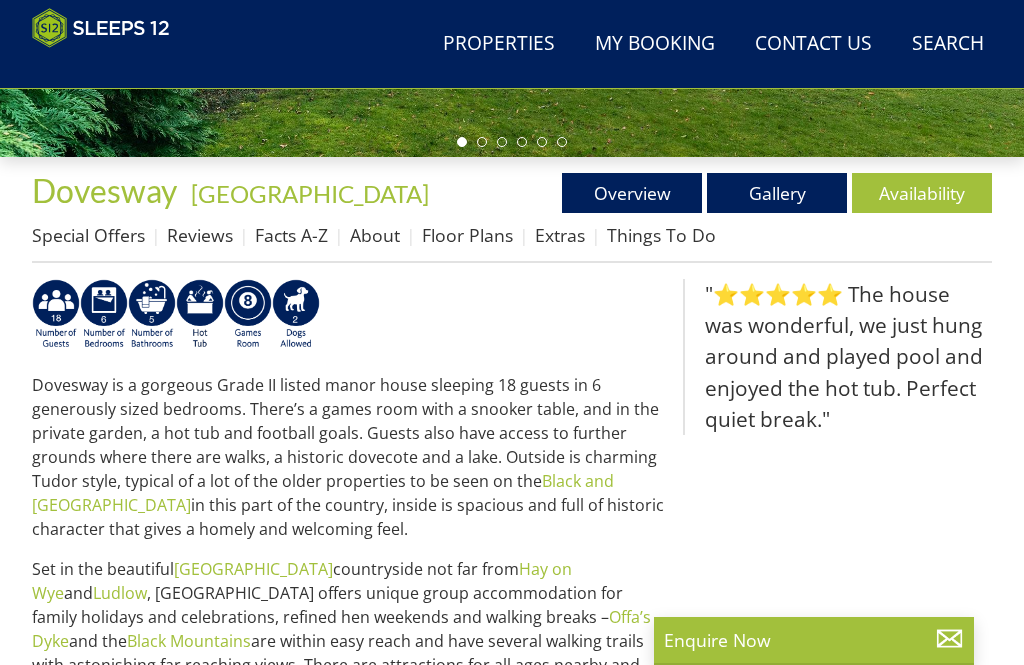 click on "Floor Plans" at bounding box center [467, 235] 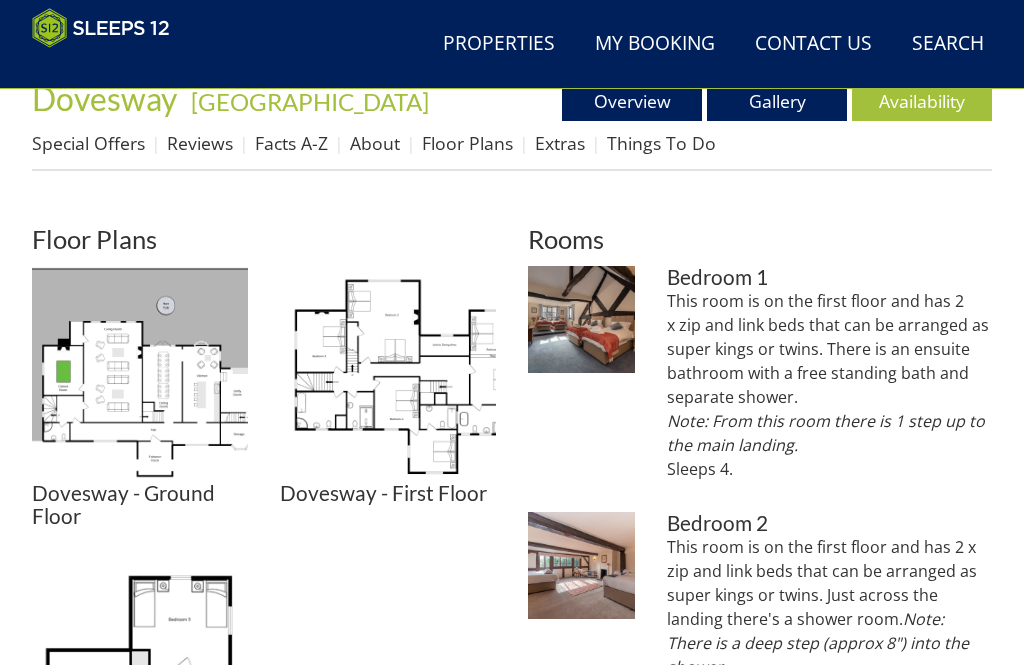 scroll, scrollTop: 641, scrollLeft: 0, axis: vertical 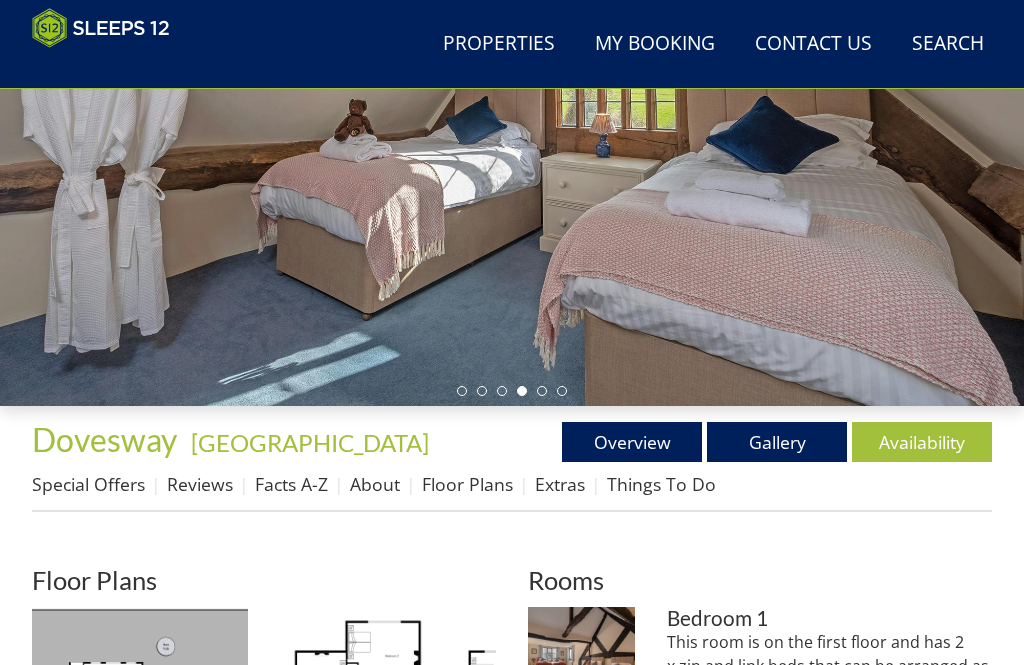 click on "Reviews" at bounding box center [200, 484] 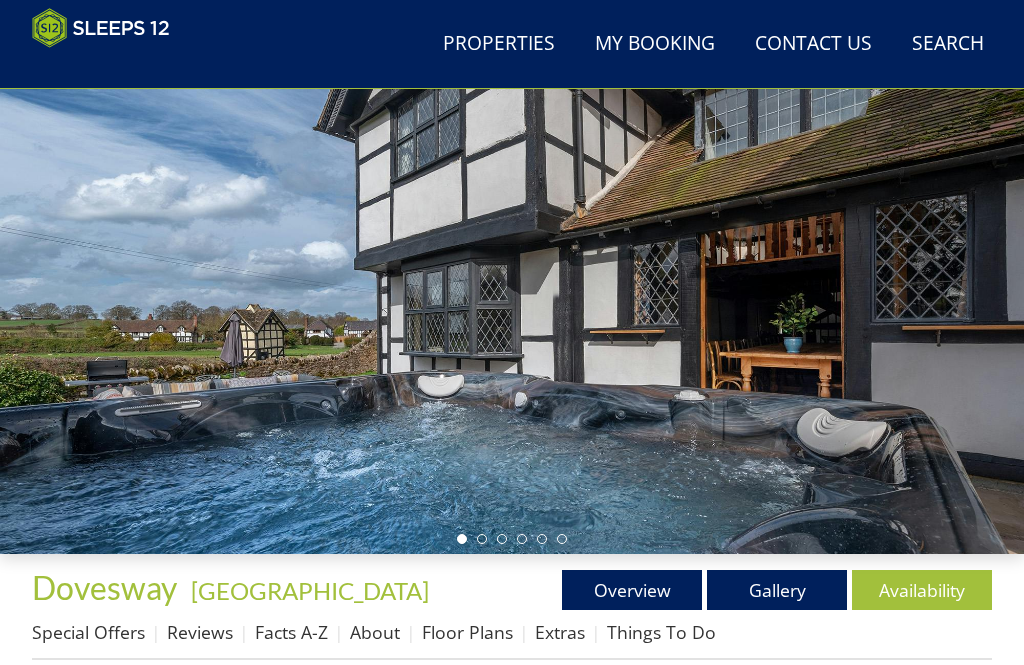 scroll, scrollTop: 226, scrollLeft: 0, axis: vertical 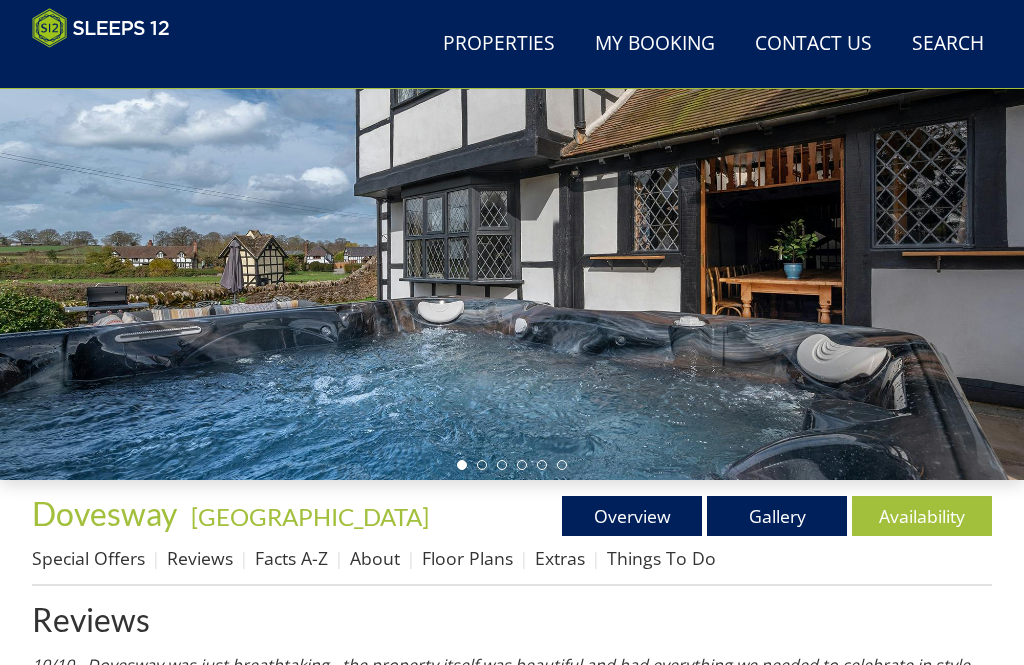 click on "Facts A-Z" at bounding box center [291, 558] 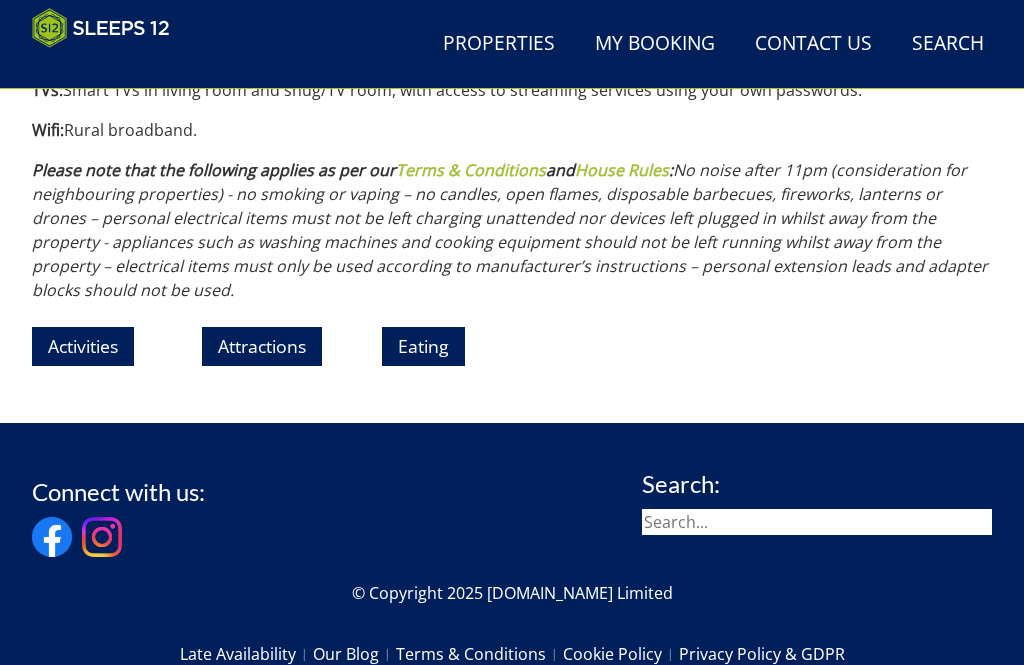 scroll, scrollTop: 2330, scrollLeft: 0, axis: vertical 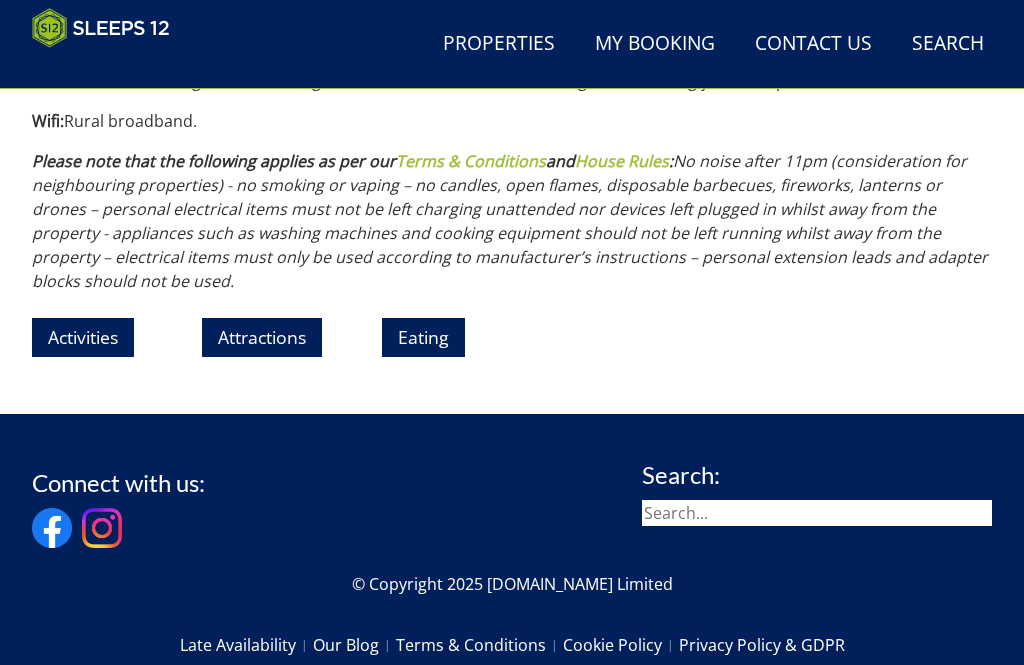 click on "Eating" at bounding box center (423, 337) 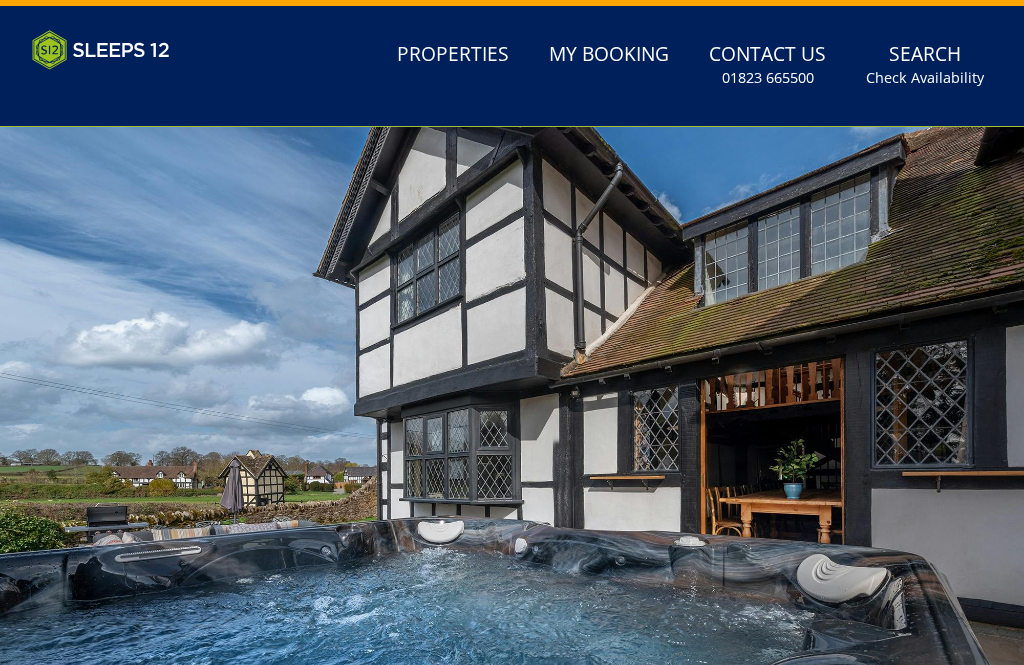 scroll, scrollTop: 0, scrollLeft: 0, axis: both 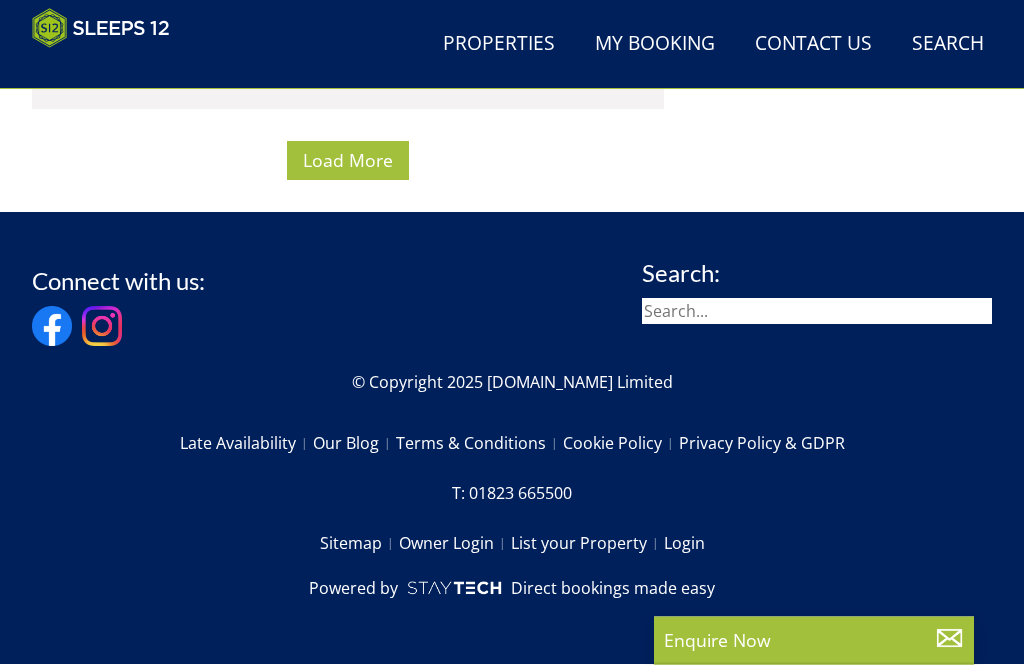 click on "Load More" at bounding box center [348, 161] 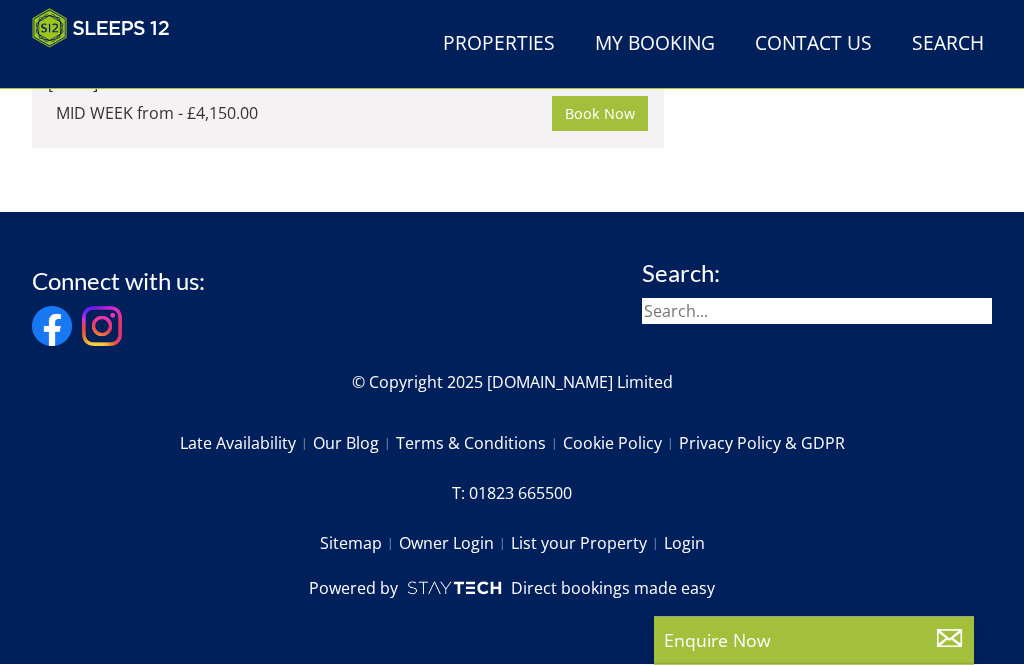 scroll, scrollTop: 28141, scrollLeft: 0, axis: vertical 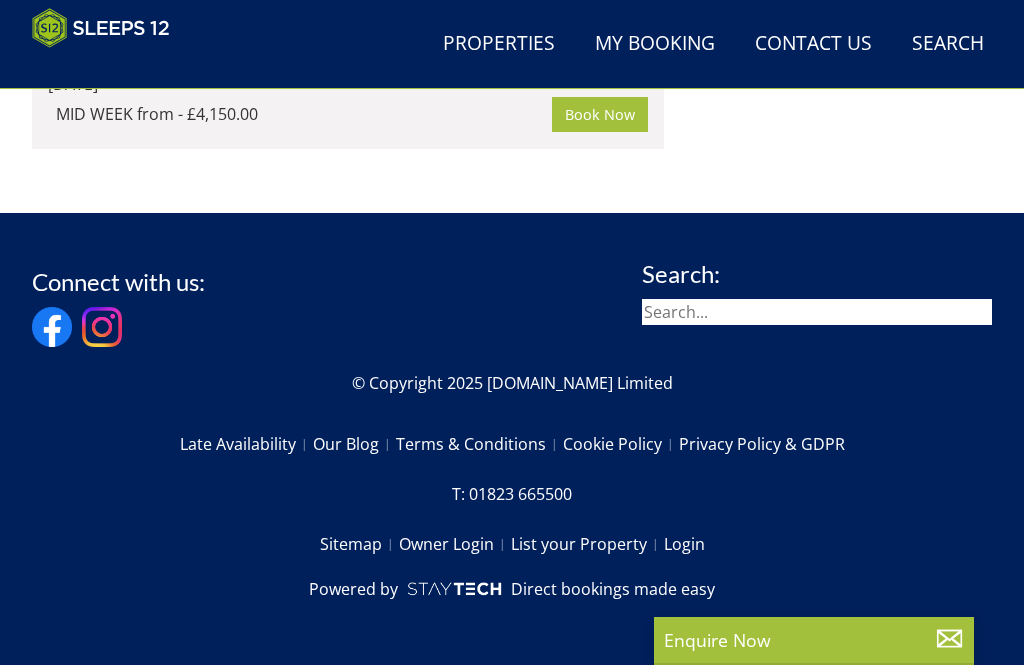 click at bounding box center [348, -3925] 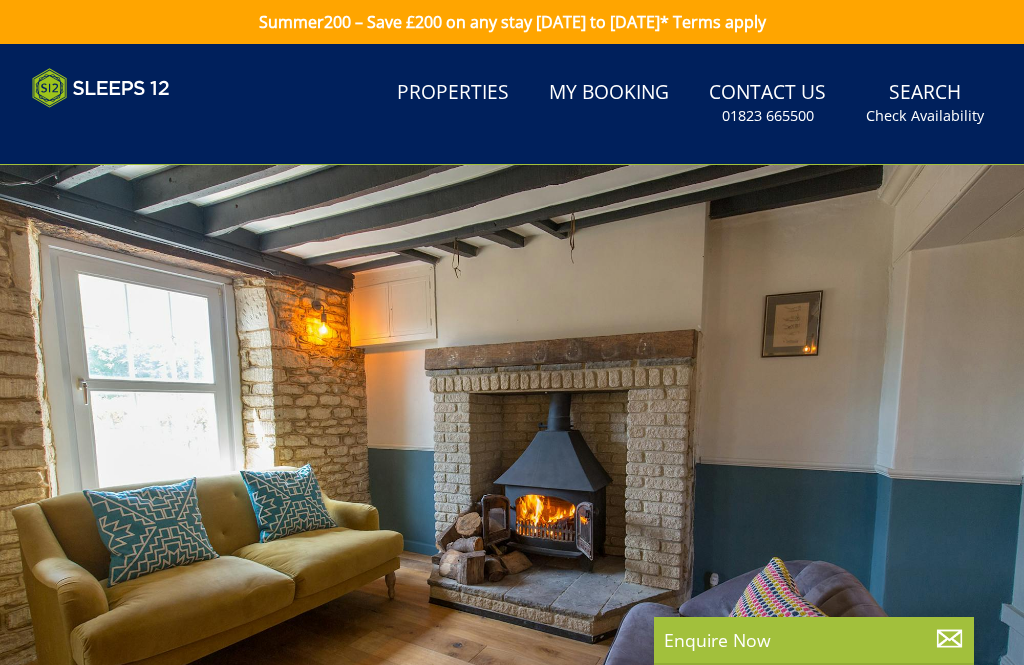 scroll, scrollTop: 340, scrollLeft: 0, axis: vertical 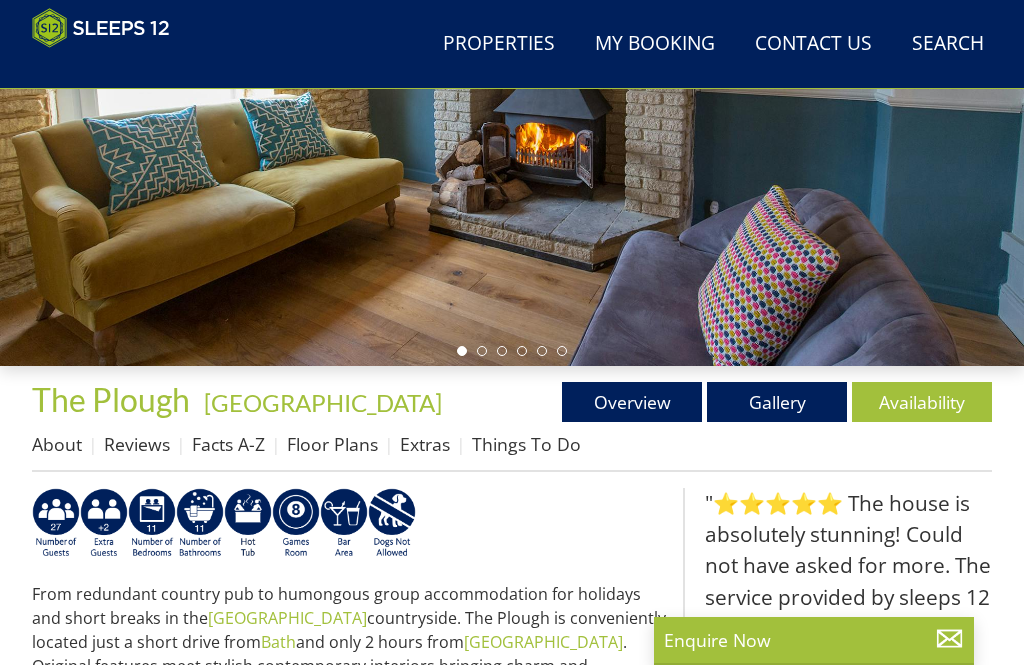 click on "Gallery" at bounding box center (777, 402) 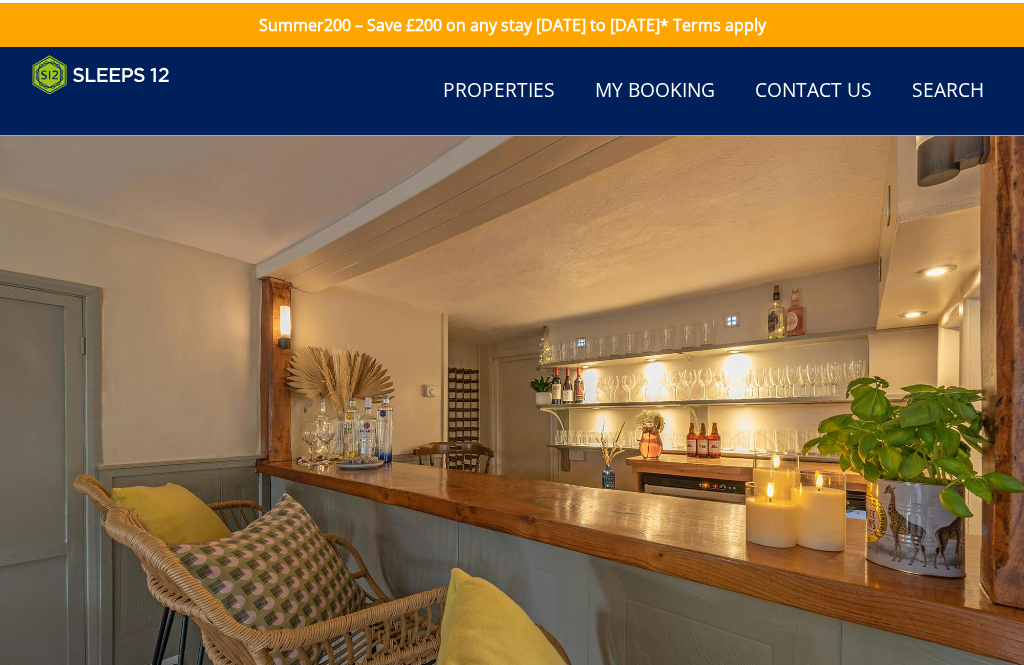 scroll, scrollTop: 444, scrollLeft: 0, axis: vertical 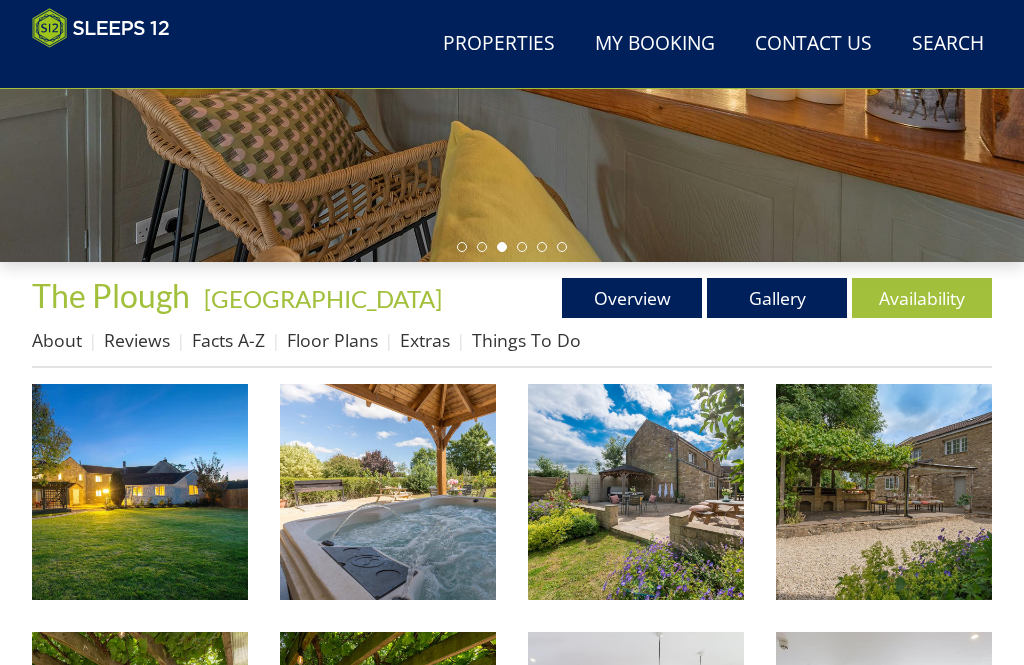 click at bounding box center (388, 492) 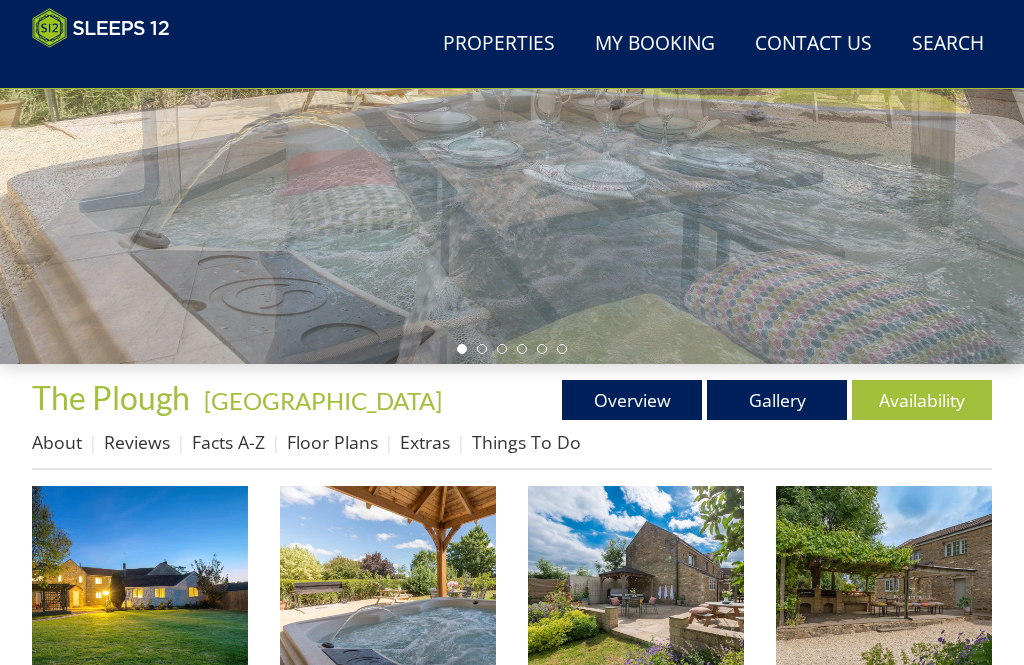 scroll, scrollTop: 342, scrollLeft: 0, axis: vertical 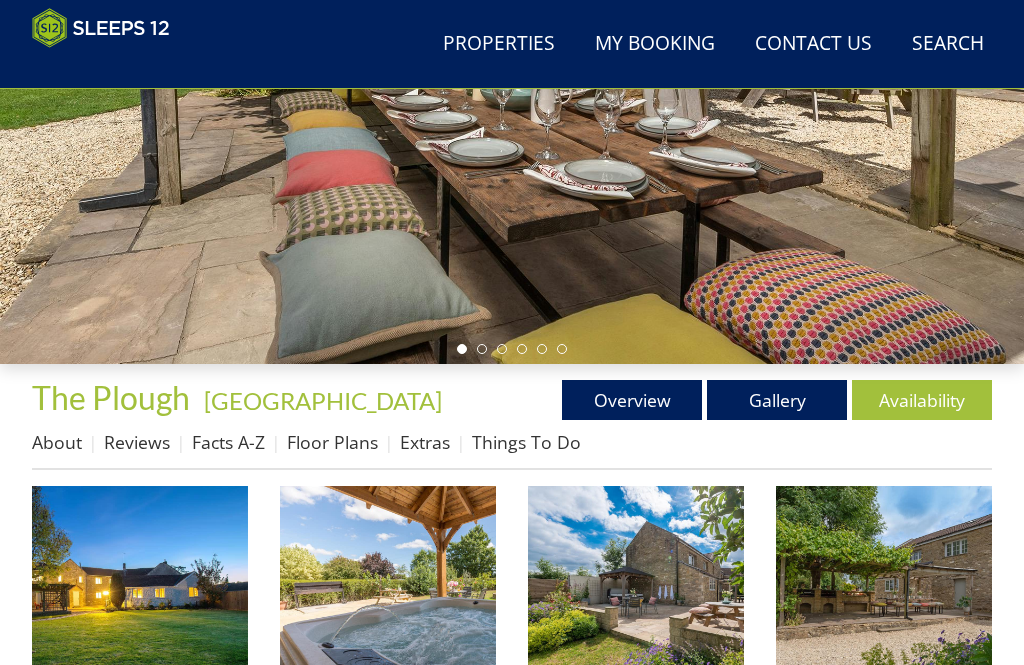 click on "Floor Plans" at bounding box center (332, 442) 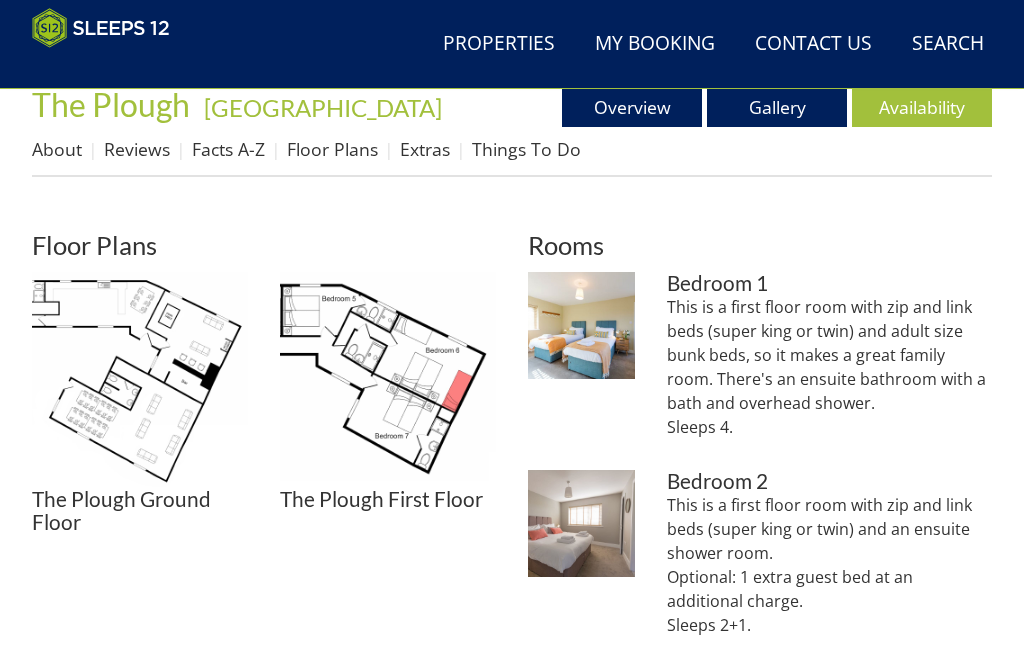 scroll, scrollTop: 664, scrollLeft: 0, axis: vertical 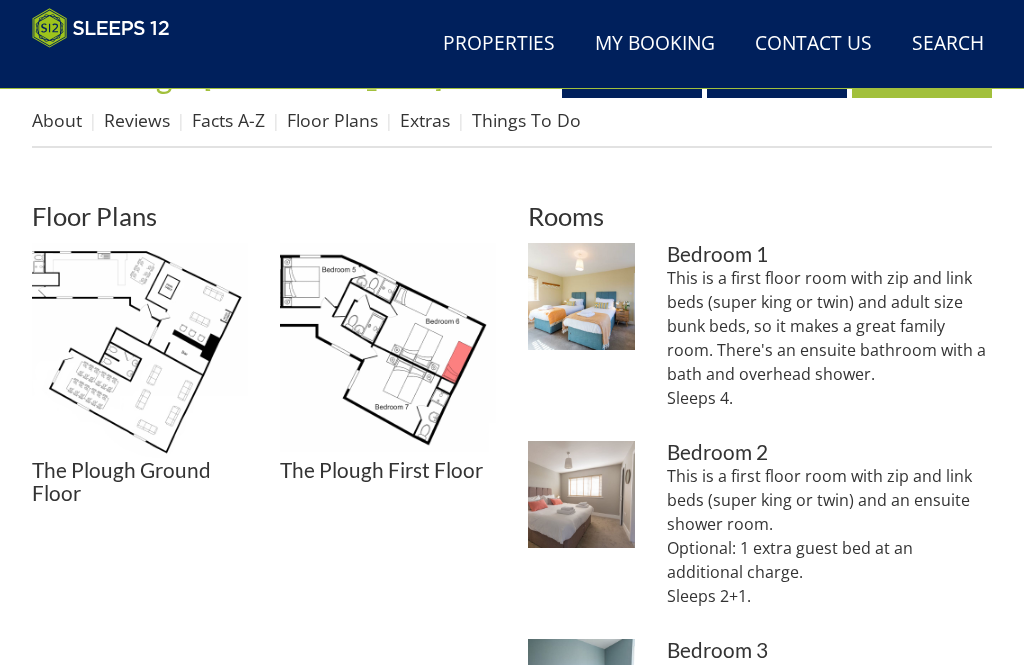 click at bounding box center [140, 351] 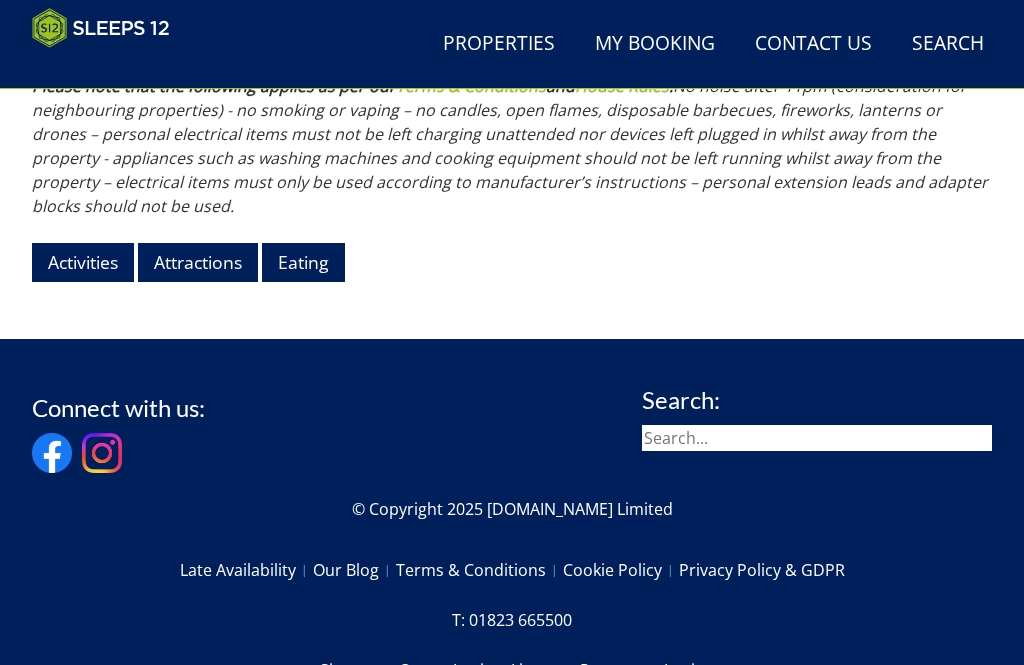 scroll, scrollTop: 2493, scrollLeft: 0, axis: vertical 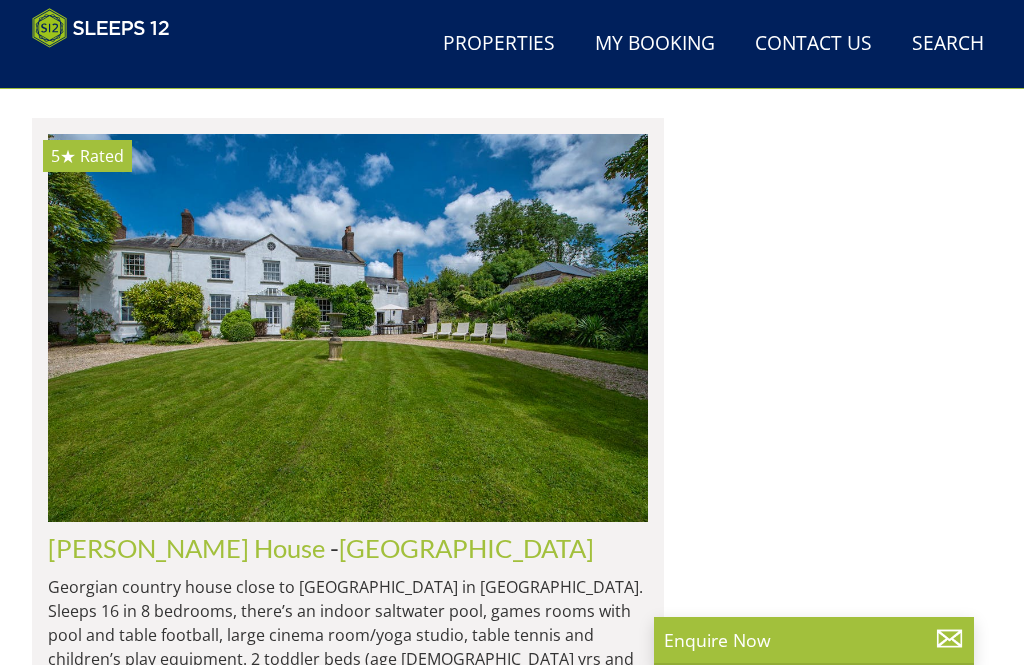 click on "[PERSON_NAME][GEOGRAPHIC_DATA]" at bounding box center [276, 2495] 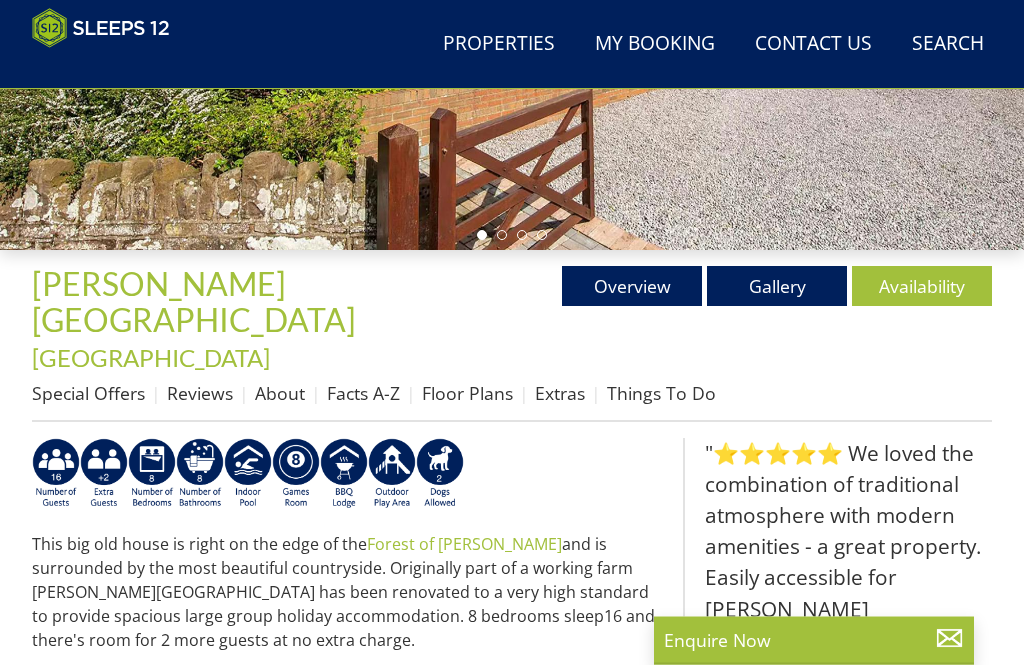 scroll, scrollTop: 439, scrollLeft: 0, axis: vertical 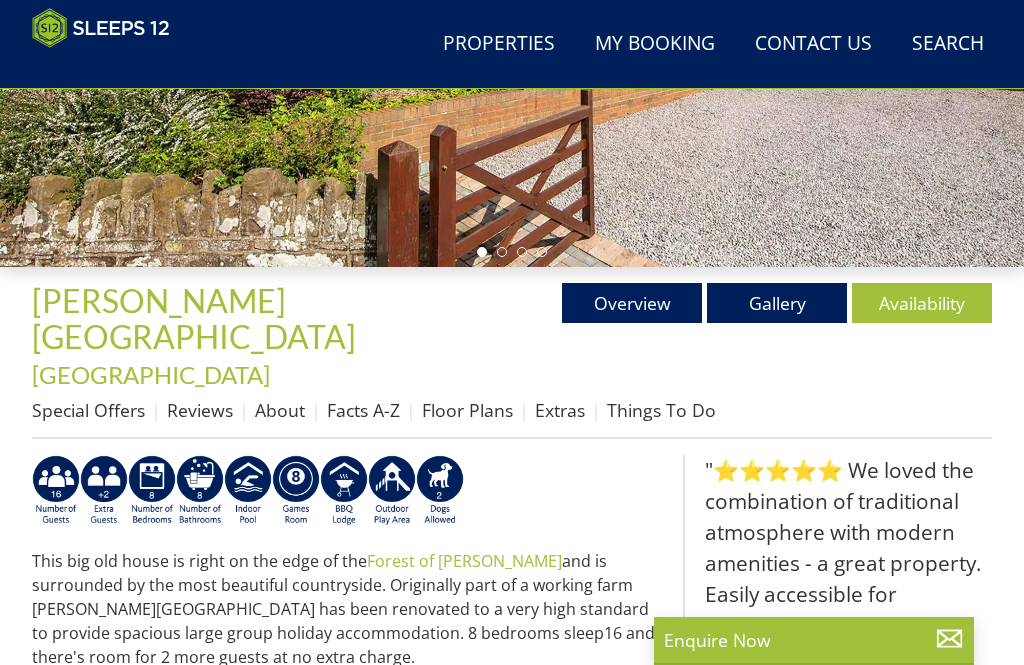 click on "Gallery" at bounding box center (777, 303) 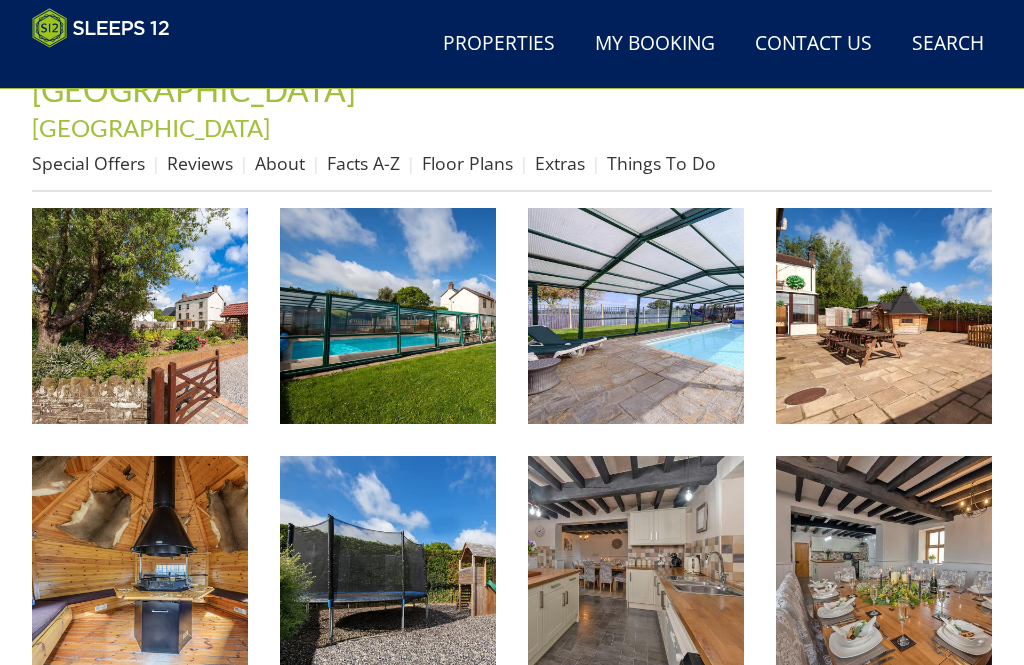 scroll, scrollTop: 672, scrollLeft: 0, axis: vertical 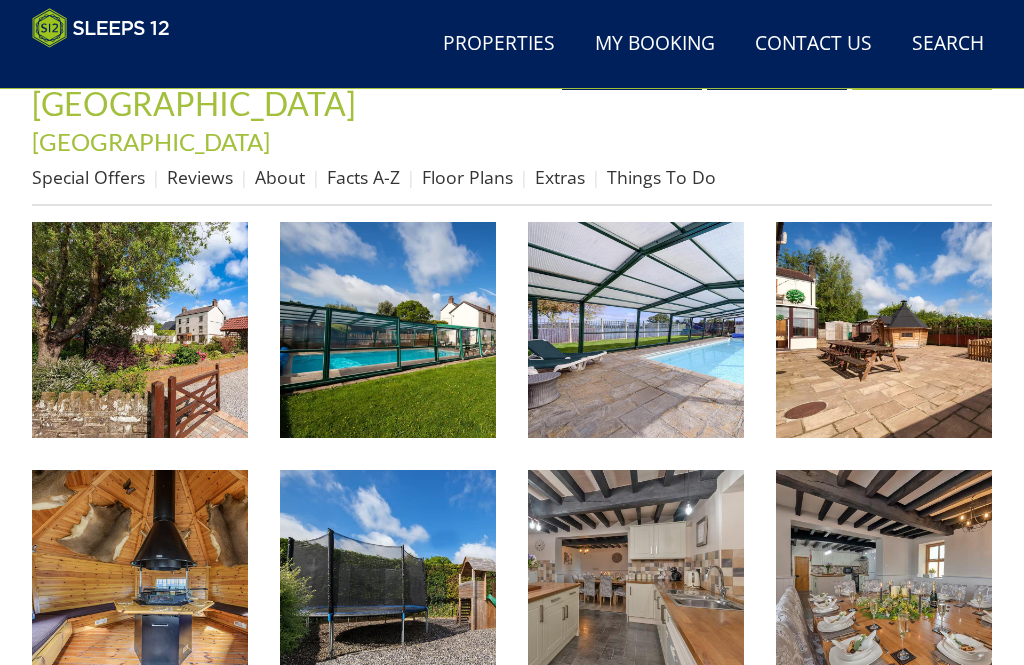 click at bounding box center [140, 330] 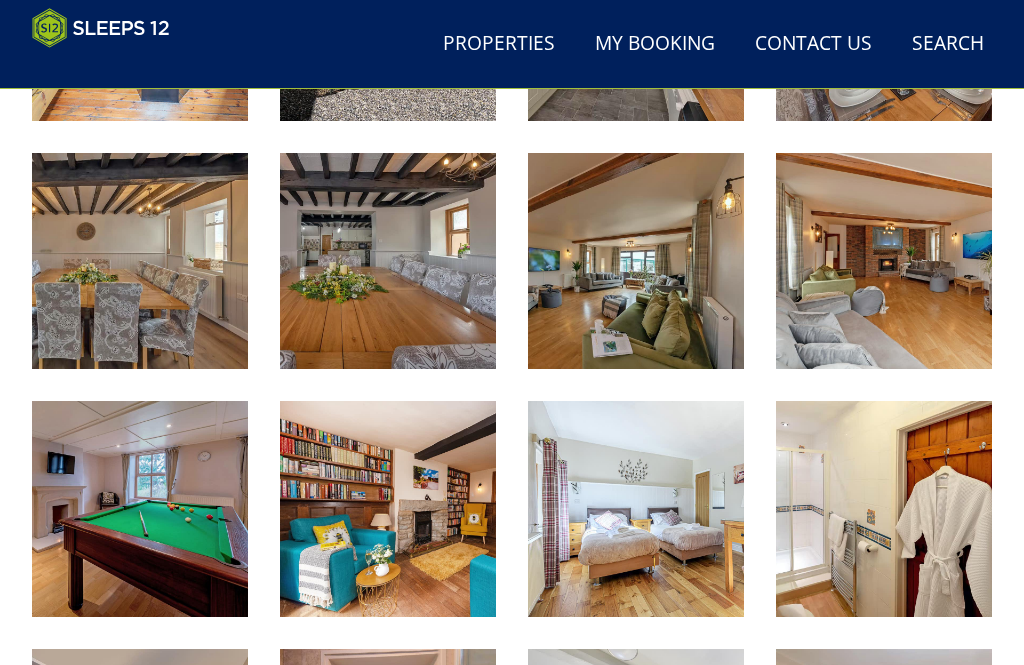 scroll, scrollTop: 1237, scrollLeft: 0, axis: vertical 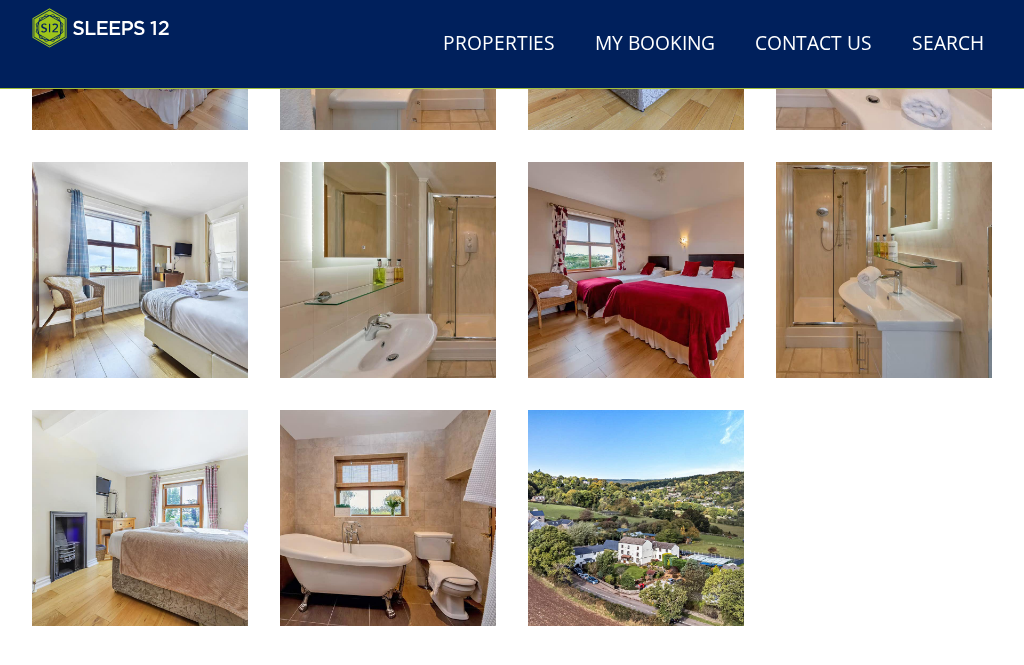 click at bounding box center (636, 518) 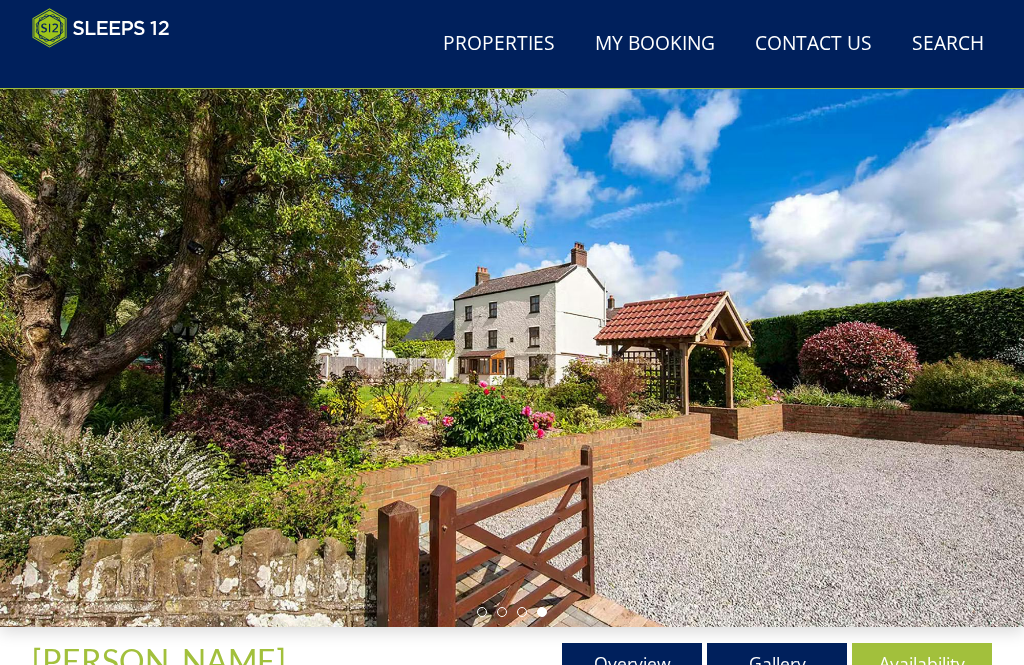 scroll, scrollTop: 78, scrollLeft: 0, axis: vertical 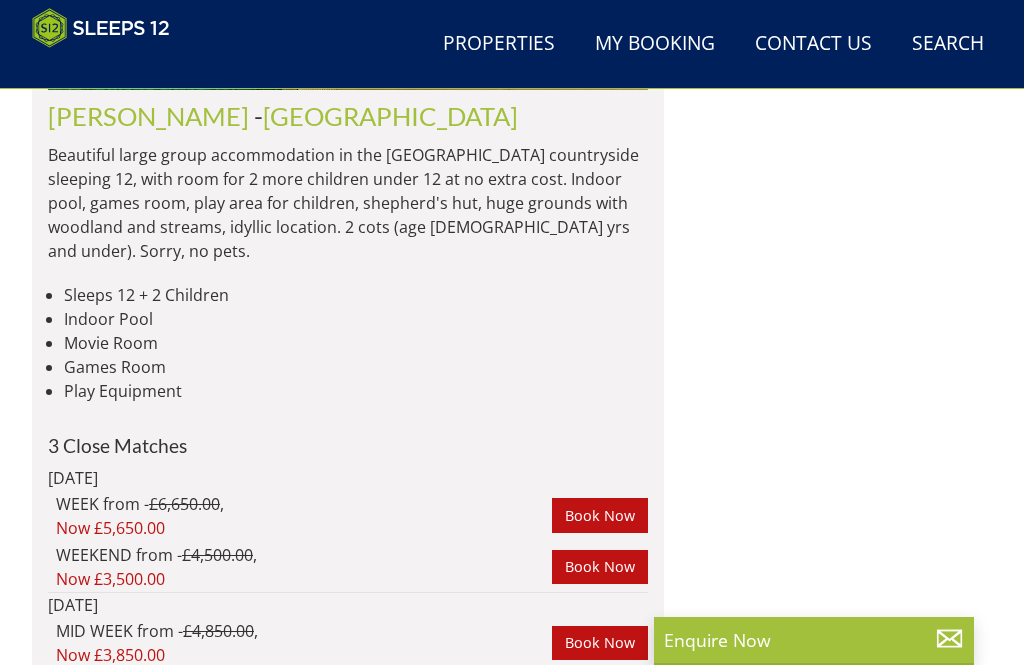 click at bounding box center [20748, 5046] 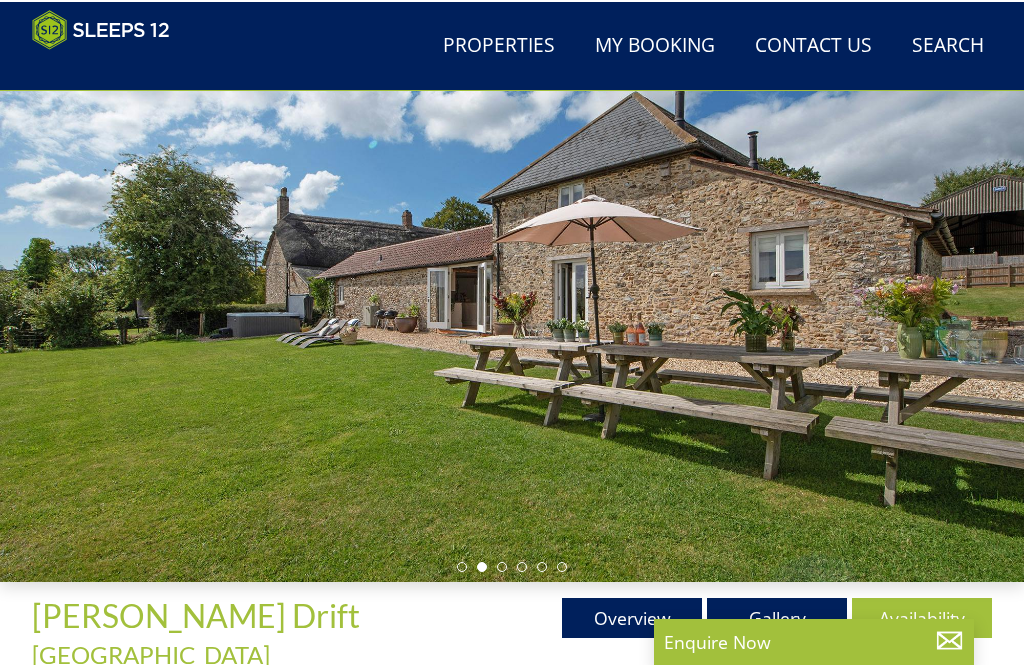 scroll, scrollTop: 212, scrollLeft: 0, axis: vertical 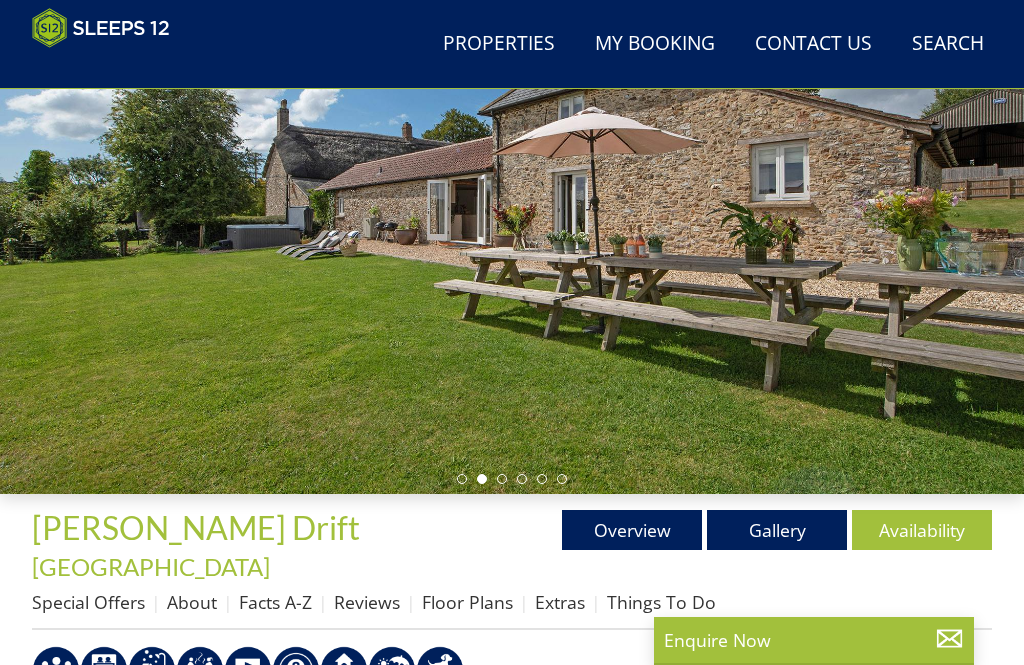 click on "Gallery" at bounding box center (777, 530) 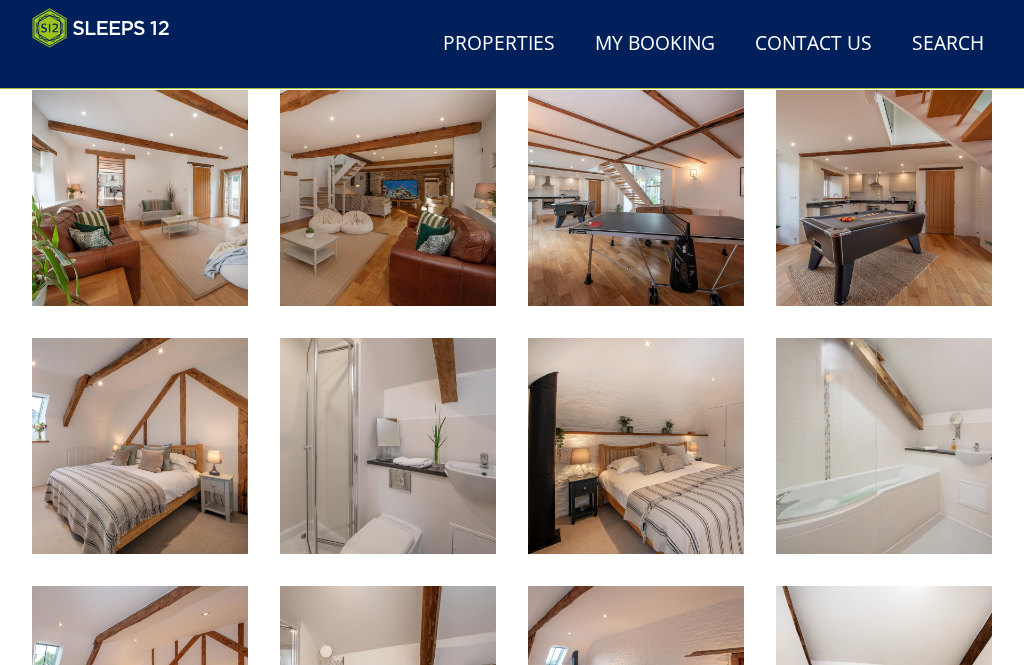 scroll, scrollTop: 1717, scrollLeft: 0, axis: vertical 